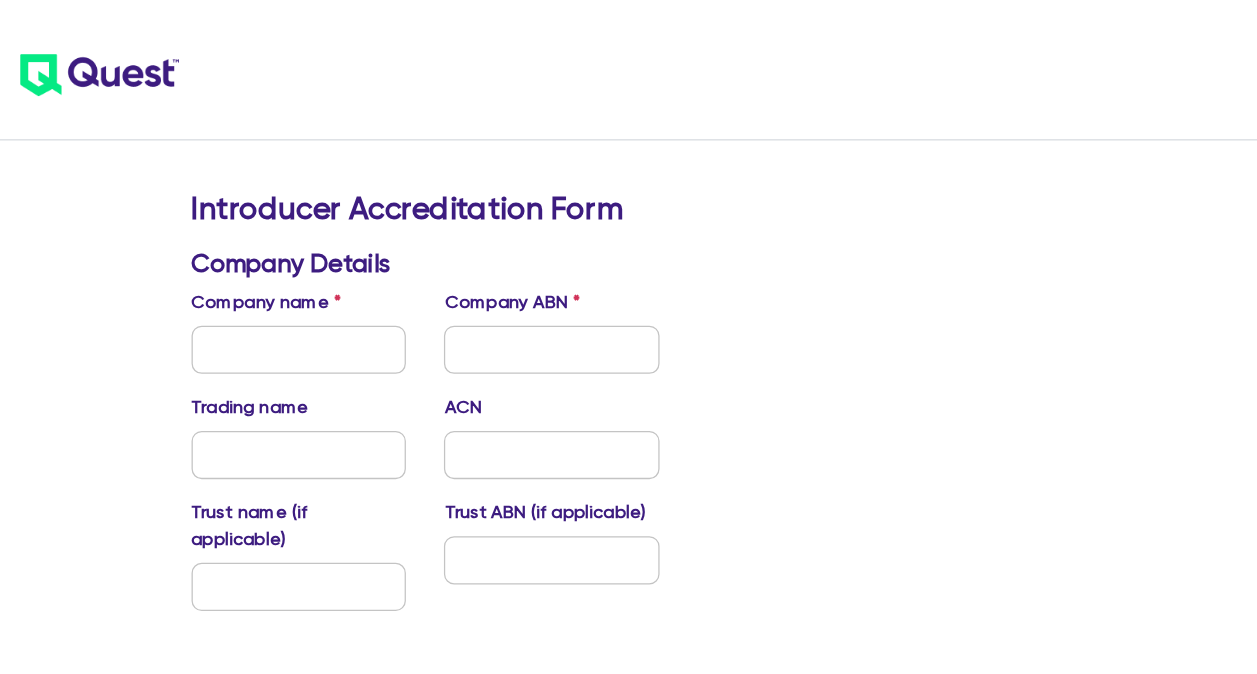 scroll, scrollTop: 0, scrollLeft: 0, axis: both 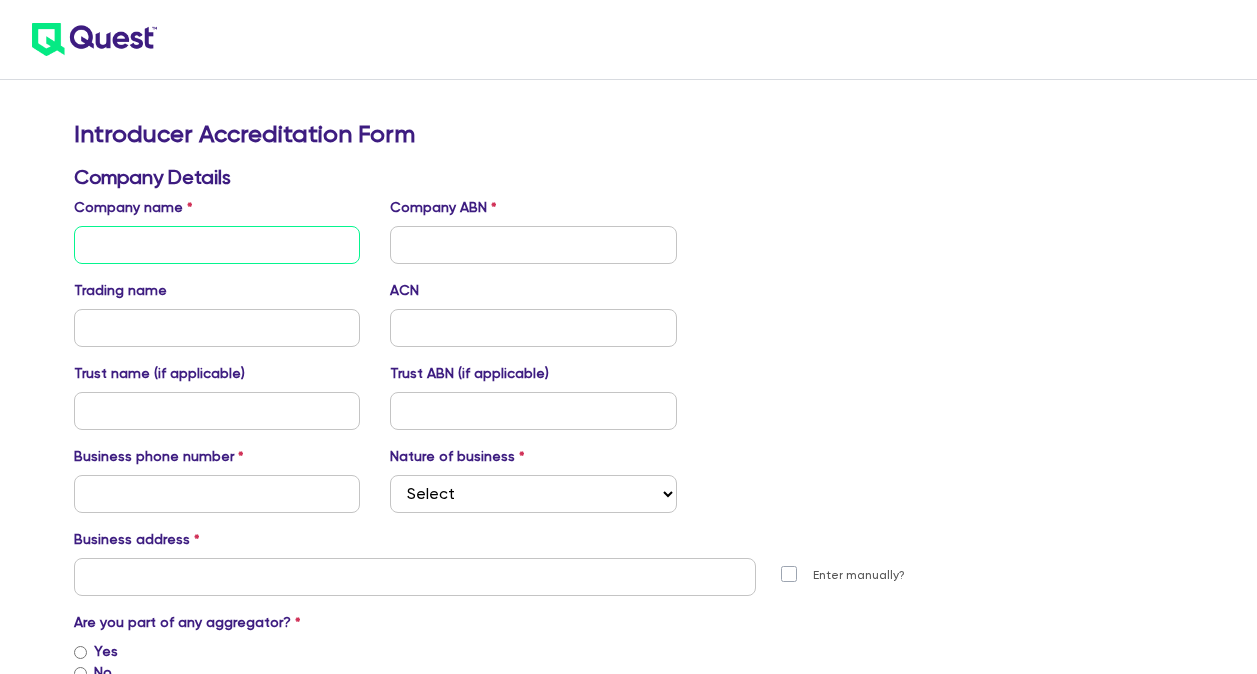 drag, startPoint x: 257, startPoint y: 254, endPoint x: 55, endPoint y: 182, distance: 214.44814 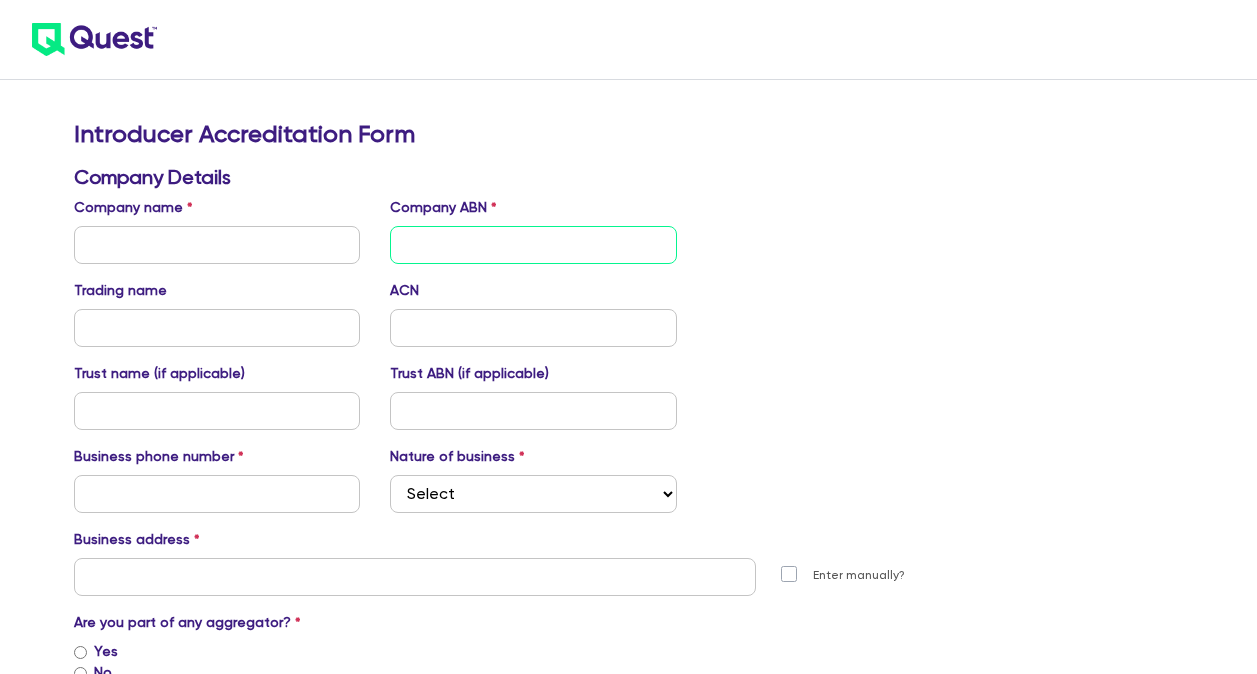 click at bounding box center (533, 245) 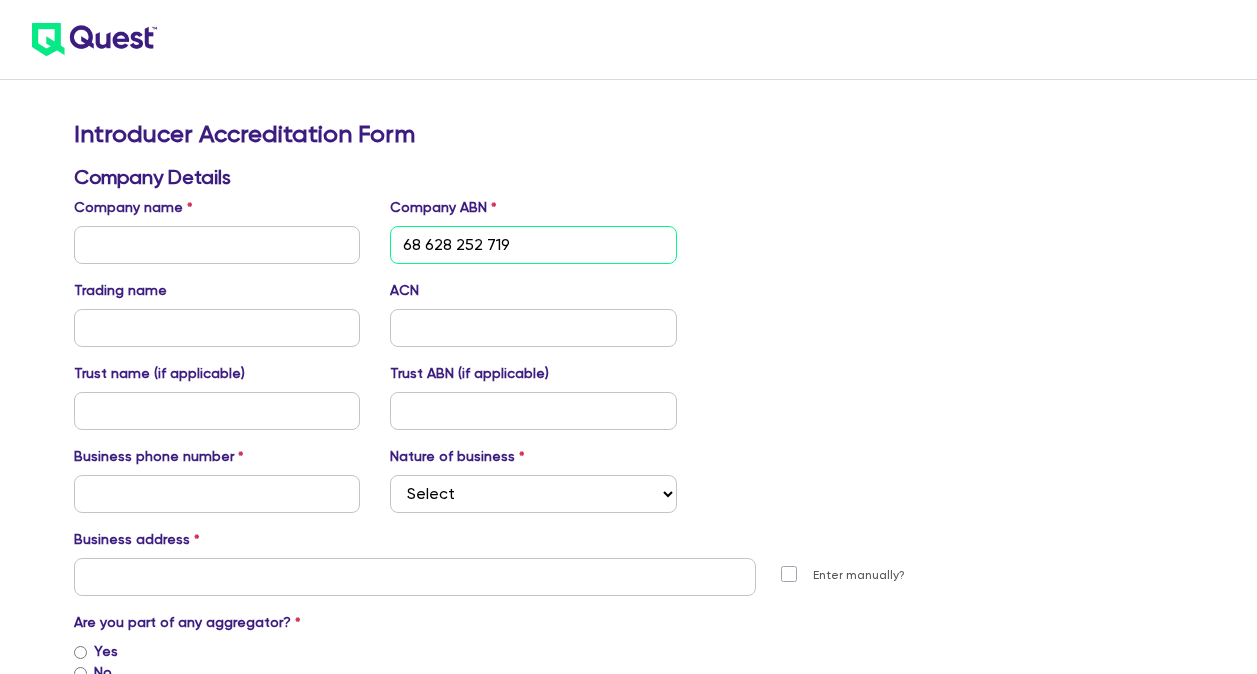 type on "68 628 252 719" 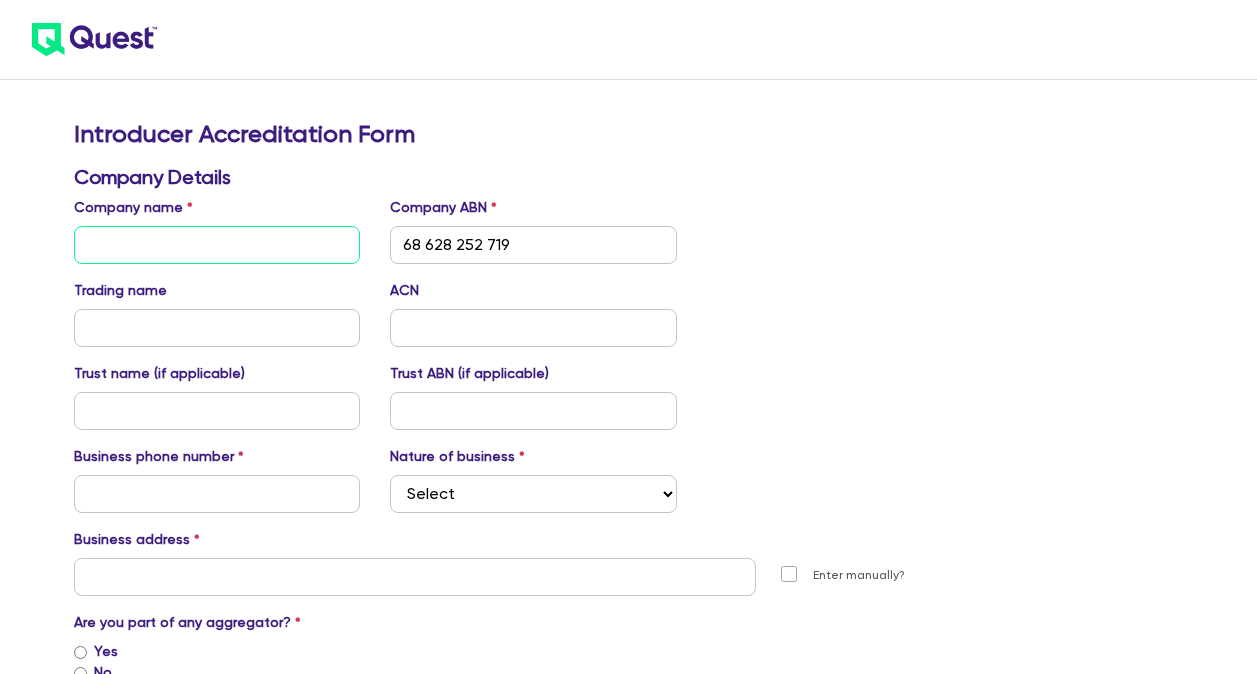 click at bounding box center (217, 245) 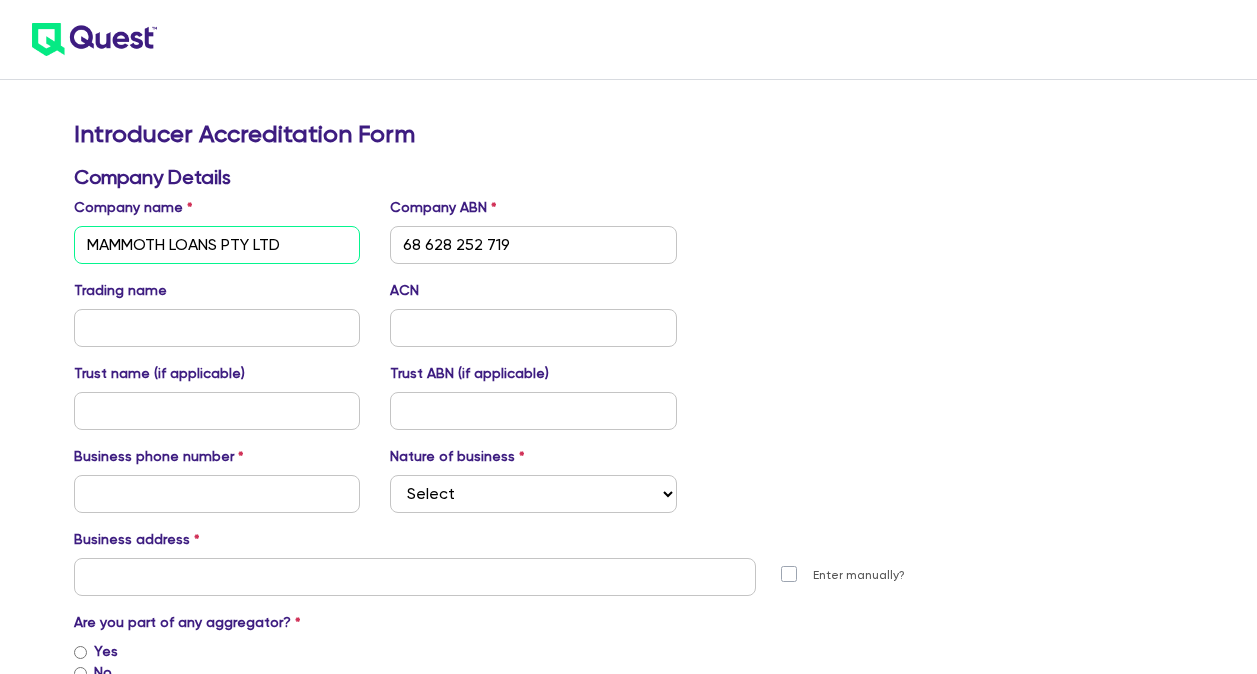 type on "MAMMOTH LOANS PTY LTD" 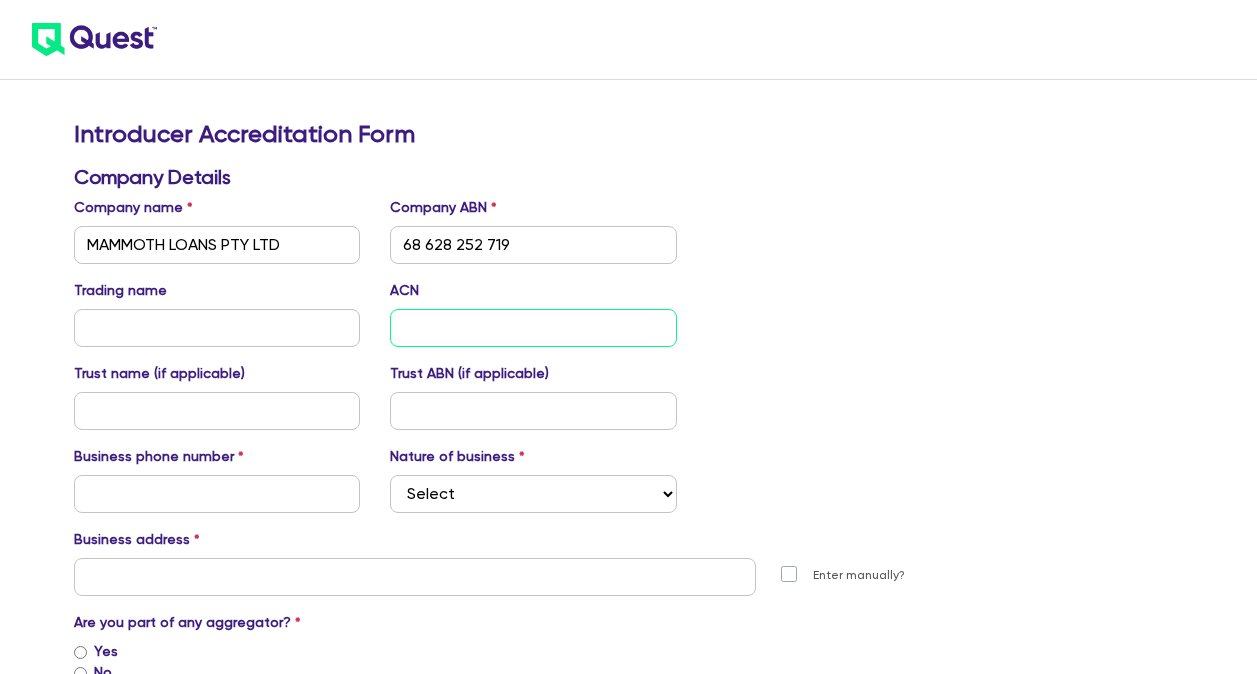 click at bounding box center (533, 328) 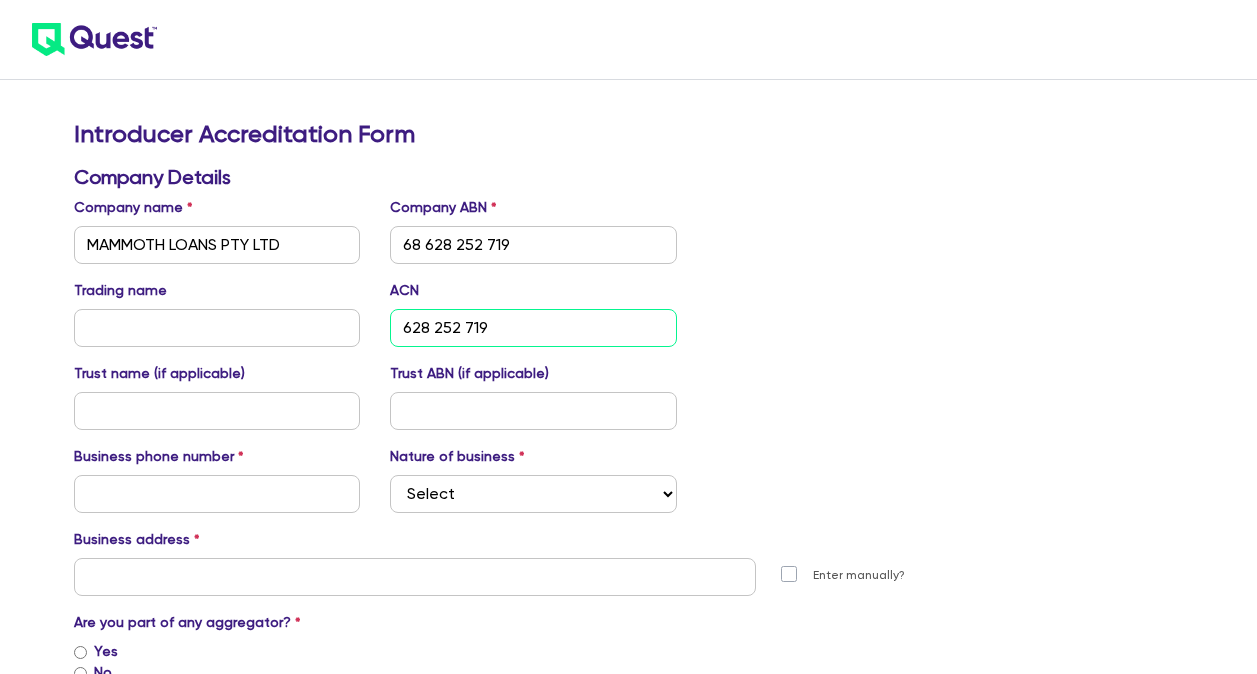 type on "628 252 719" 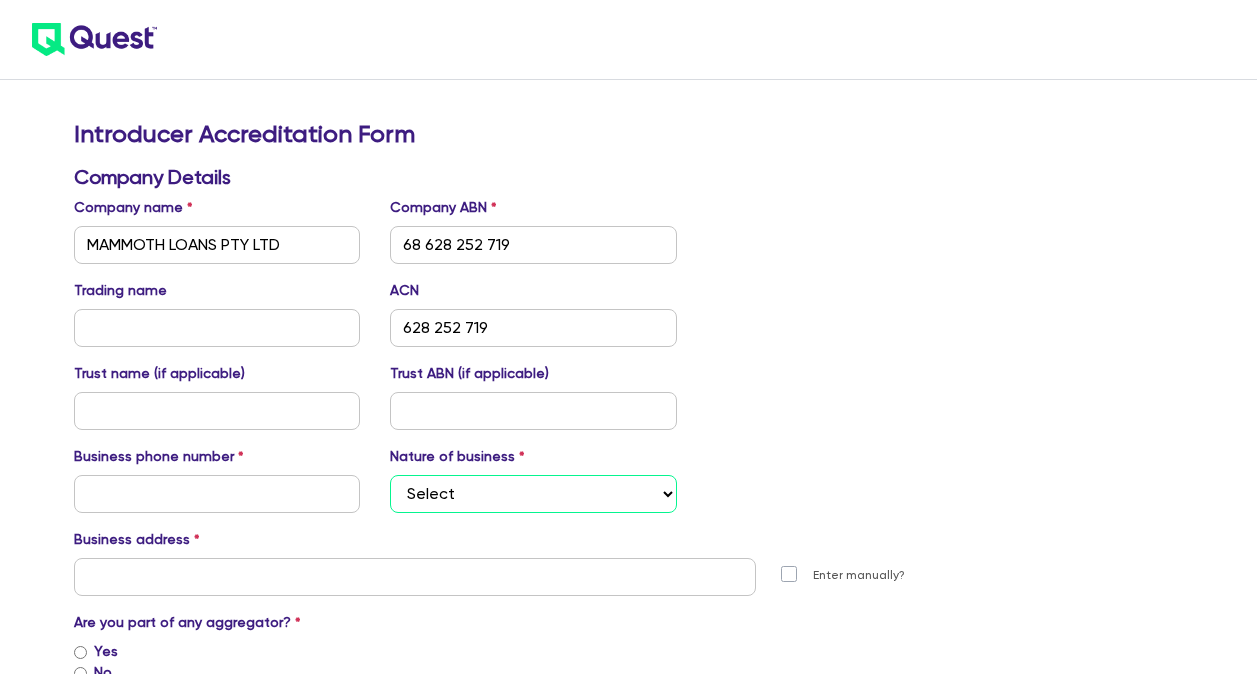 click on "Select Mortgage Broker Finance Broker Accountant Financial Planning Supplier/Vendor" at bounding box center [533, 494] 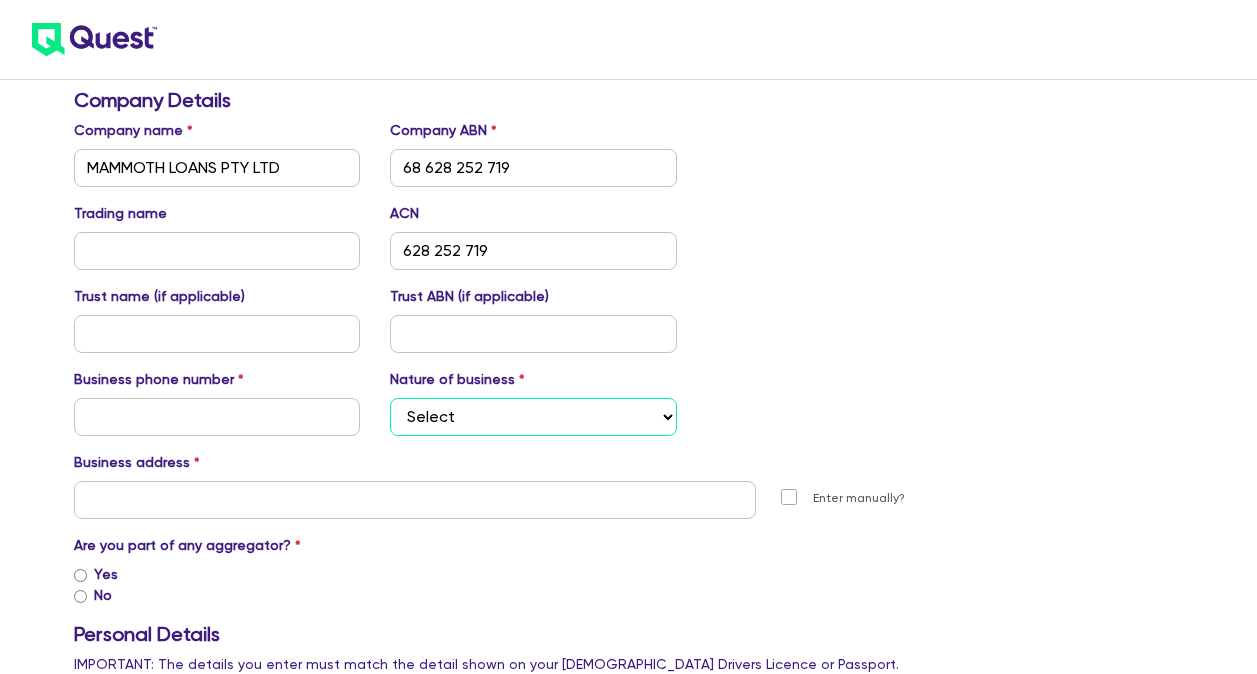 scroll, scrollTop: 100, scrollLeft: 0, axis: vertical 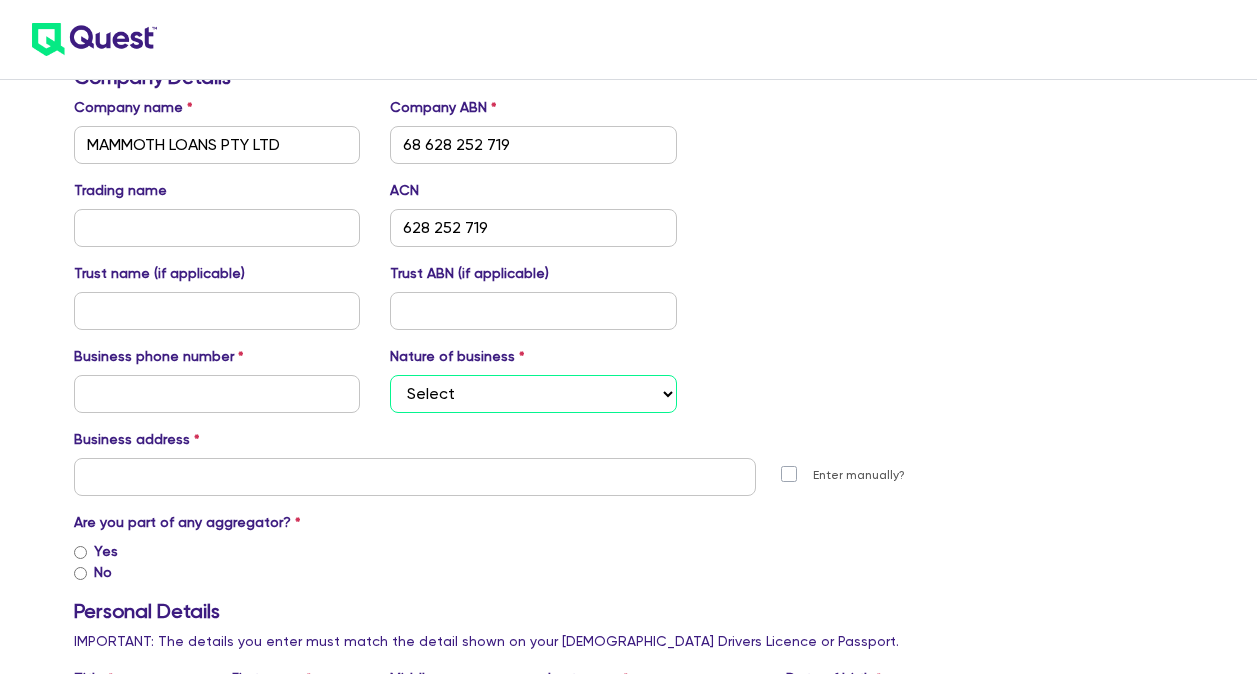 click on "Select Mortgage Broker Finance Broker Accountant Financial Planning Supplier/Vendor" at bounding box center [533, 394] 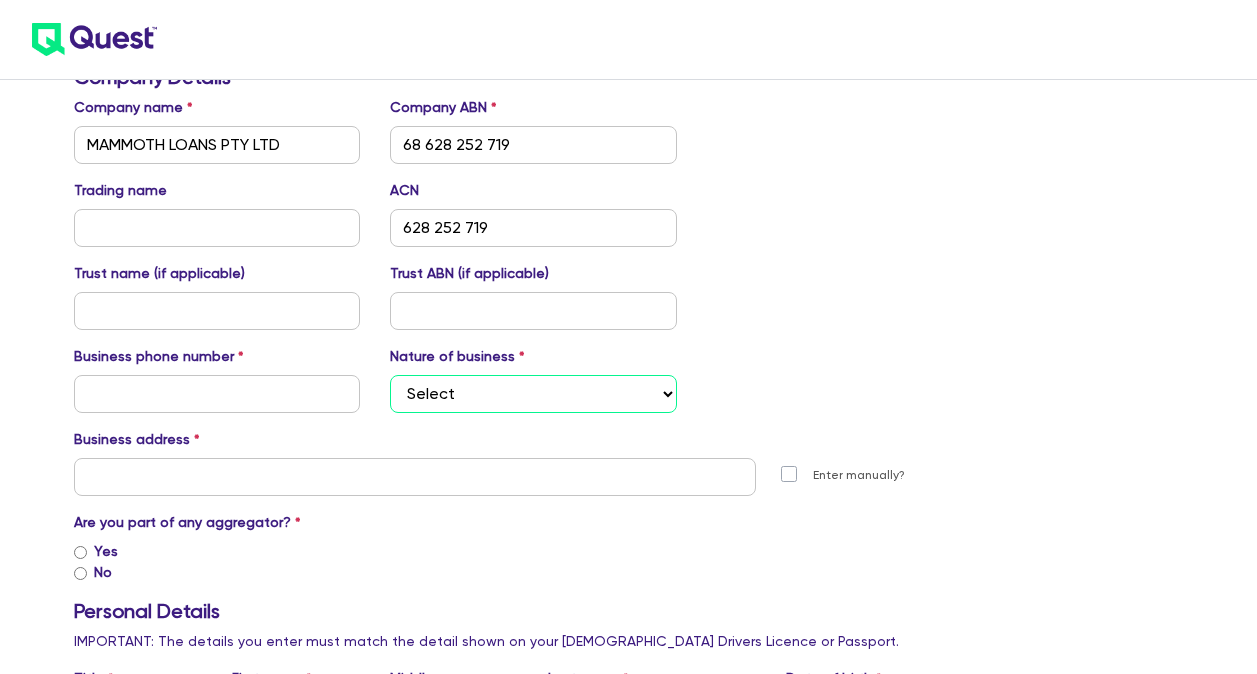 select on "FINANCE_BROKER" 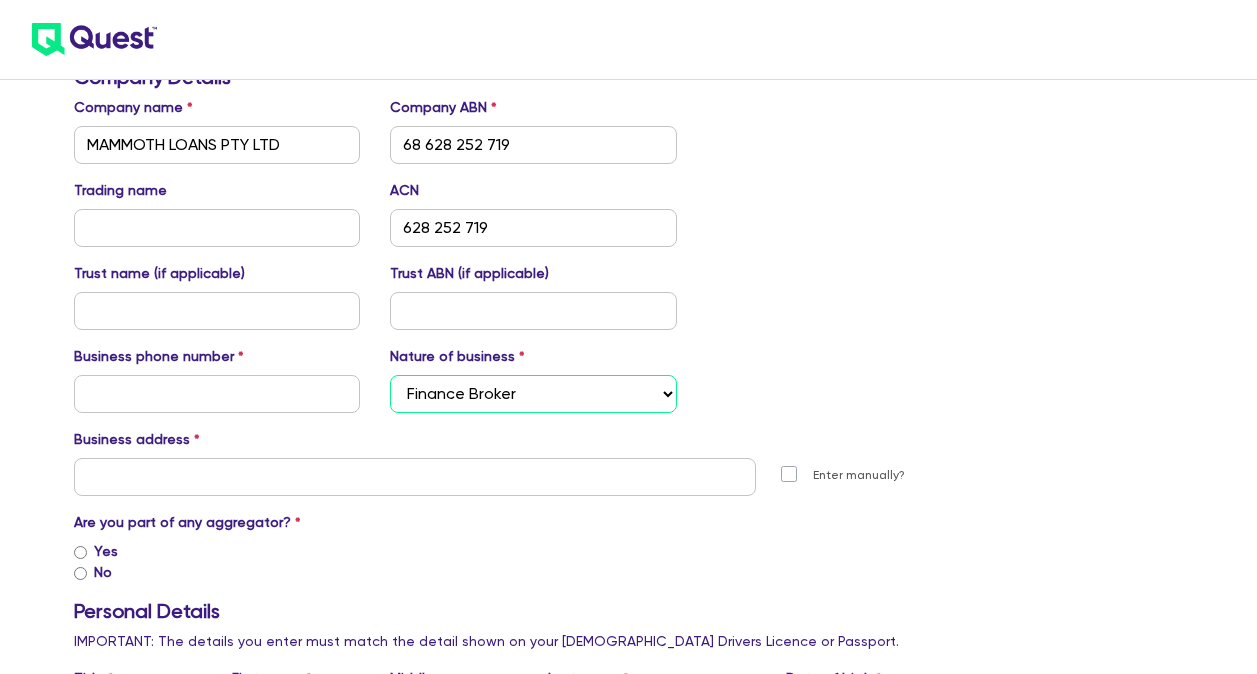 click on "Select Mortgage Broker Finance Broker Accountant Financial Planning Supplier/Vendor" at bounding box center (533, 394) 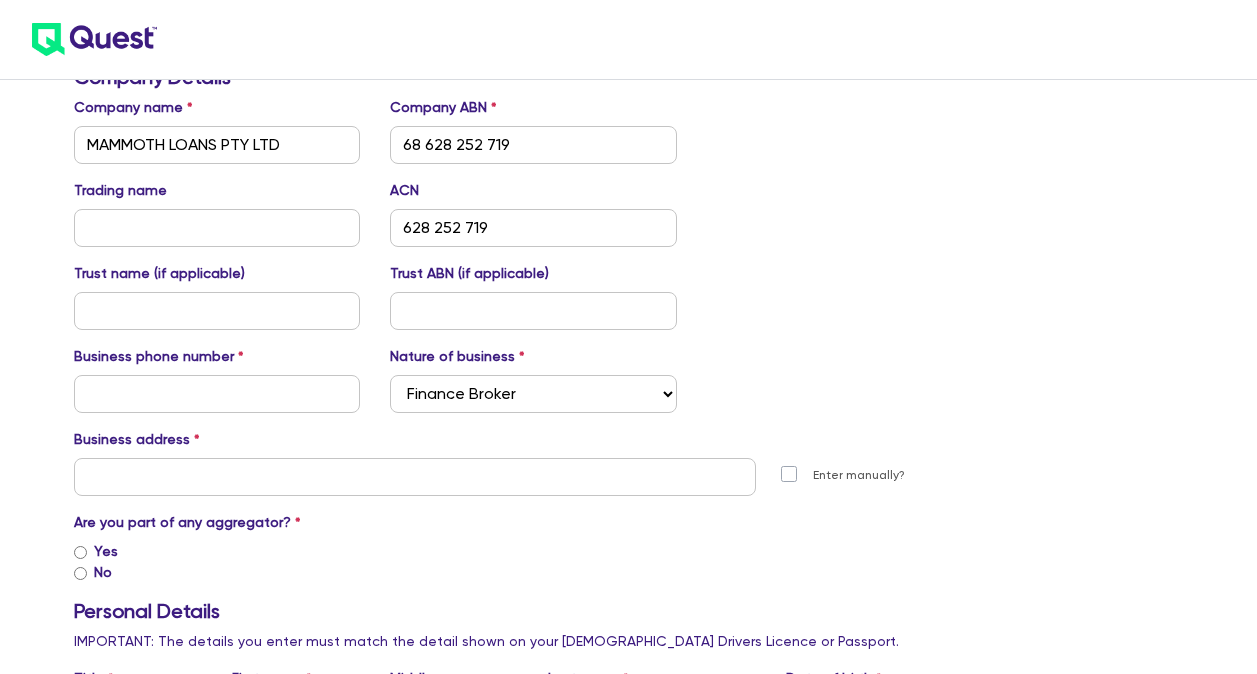click on "Introducer Accreditation Form Company Details Company name MAMMOTH LOANS PTY LTD Company ABN 68 628 252 719 Trading name ACN 628 252 719 Trust name (if applicable) Trust ABN (if applicable) Business phone number Nature of business Select Mortgage Broker Finance Broker Accountant Financial Planning Supplier/Vendor Business address [GEOGRAPHIC_DATA] name Suburb State Select [GEOGRAPHIC_DATA] [GEOGRAPHIC_DATA] [GEOGRAPHIC_DATA] [GEOGRAPHIC_DATA] [GEOGRAPHIC_DATA] [GEOGRAPHIC_DATA] [GEOGRAPHIC_DATA] WA Postal code Enter manually? Are you part of any aggregator? Yes No Aggregator name Personal Details IMPORTANT: The details you enter must match the detail shown on your [DEMOGRAPHIC_DATA] Drivers Licence or Passport. Title Select Mr Mrs Ms Miss Dr First name Middle name Last name Date of birth Mobile Work email Driver licence number Driver licence state Select [GEOGRAPHIC_DATA] [GEOGRAPHIC_DATA] [GEOGRAPHIC_DATA] [GEOGRAPHIC_DATA] [GEOGRAPHIC_DATA] [GEOGRAPHIC_DATA] [GEOGRAPHIC_DATA] [GEOGRAPHIC_DATA] Residential address [GEOGRAPHIC_DATA] name Suburb State Select [GEOGRAPHIC_DATA] [GEOGRAPHIC_DATA] [GEOGRAPHIC_DATA] [GEOGRAPHIC_DATA] [GEOGRAPHIC_DATA] [GEOGRAPHIC_DATA] [GEOGRAPHIC_DATA] [GEOGRAPHIC_DATA] Postal code Enter manually? Please provide some details about your finance experience (if any). Yes No Yes No Yes" at bounding box center (629, 1017) 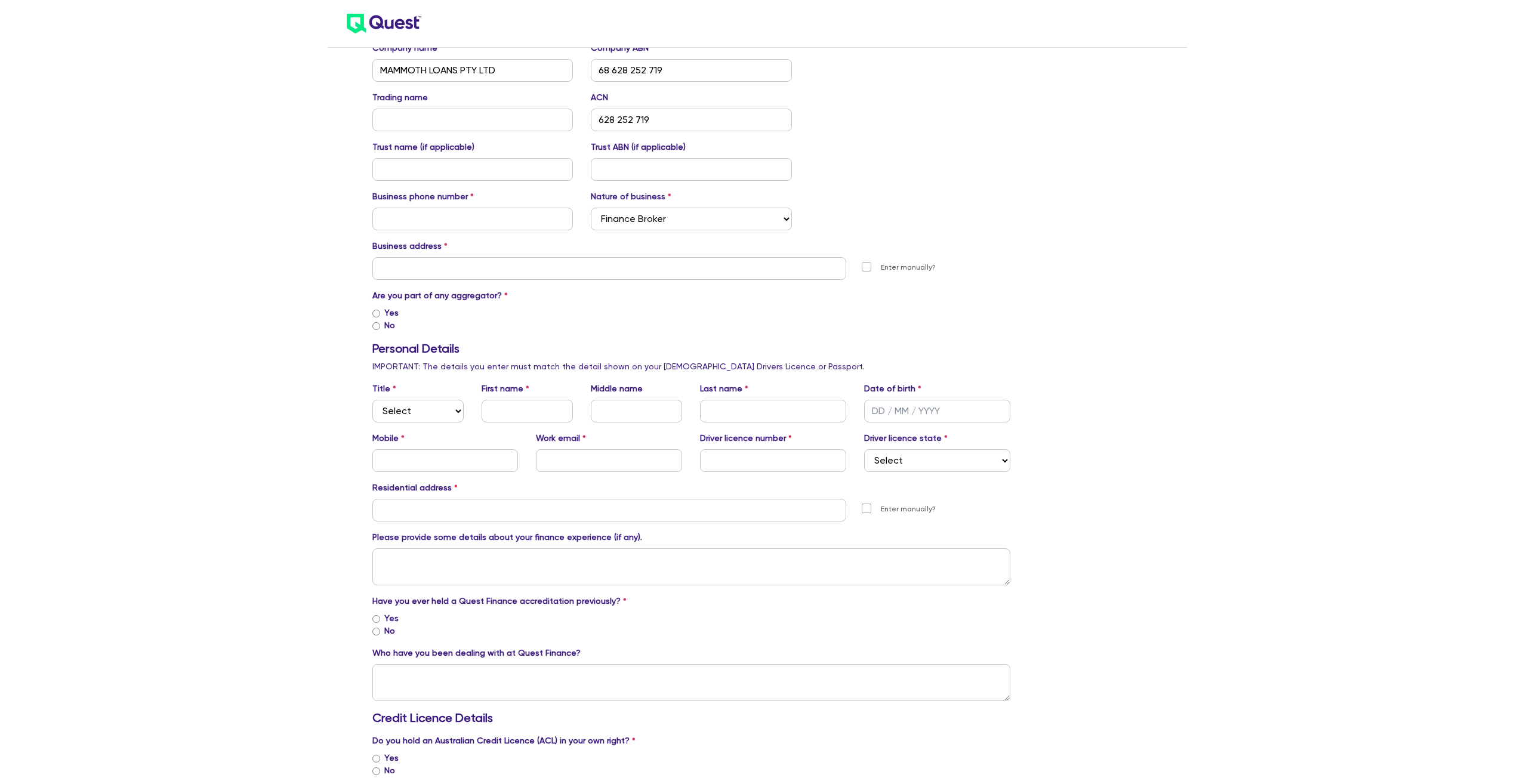 scroll, scrollTop: 60, scrollLeft: 0, axis: vertical 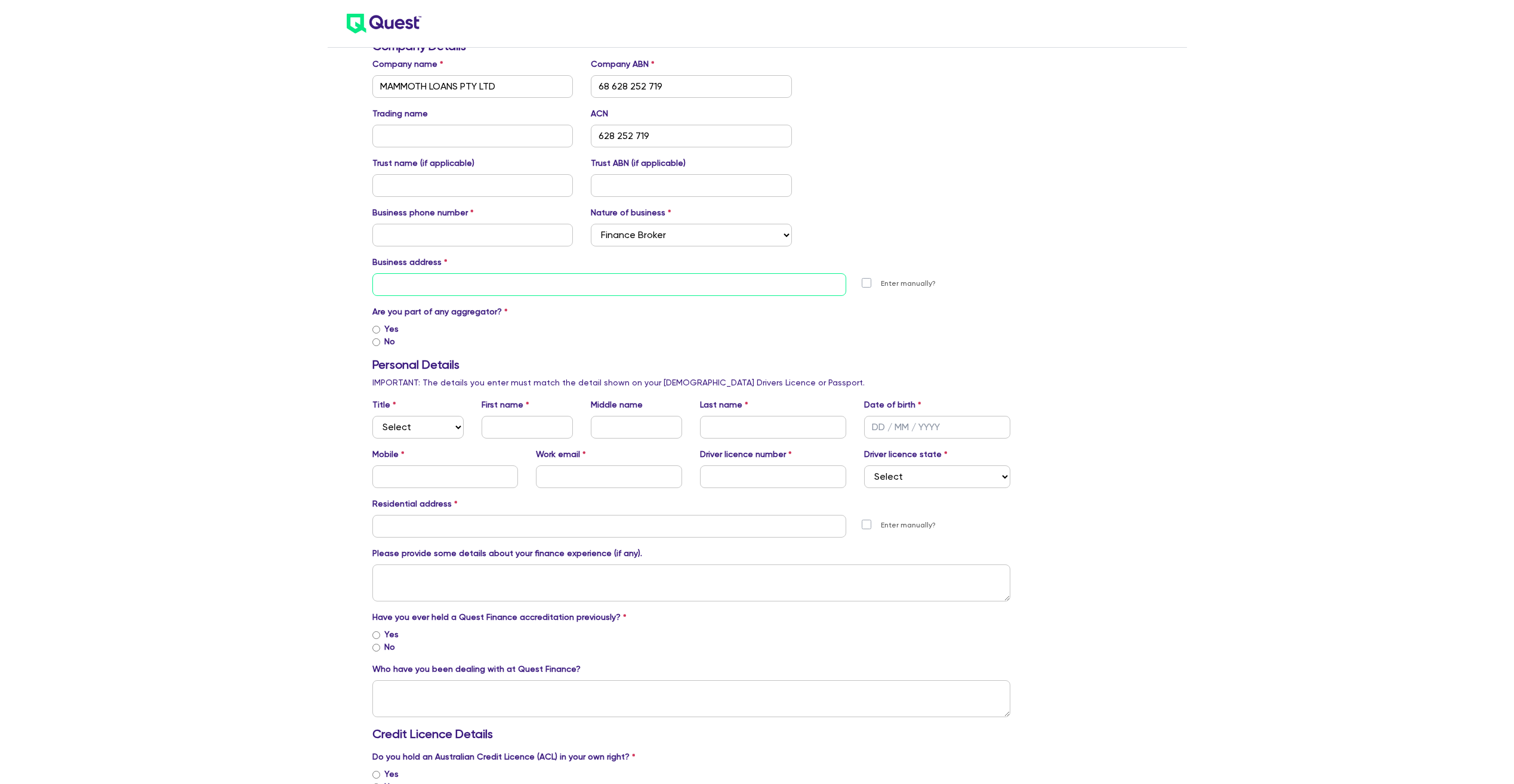 click at bounding box center (609, 285) 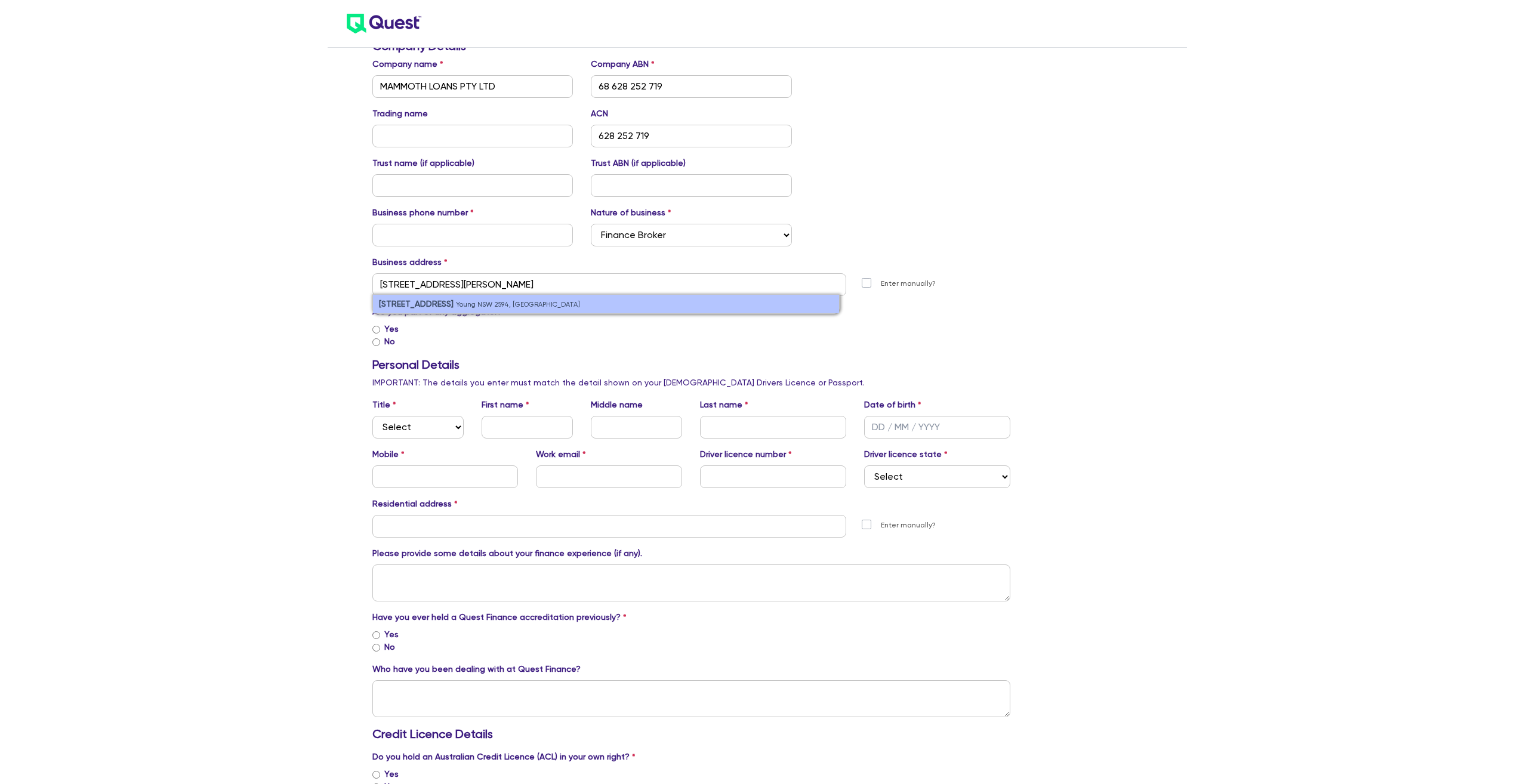 click on "Young NSW 2594, [GEOGRAPHIC_DATA]" at bounding box center (518, 304) 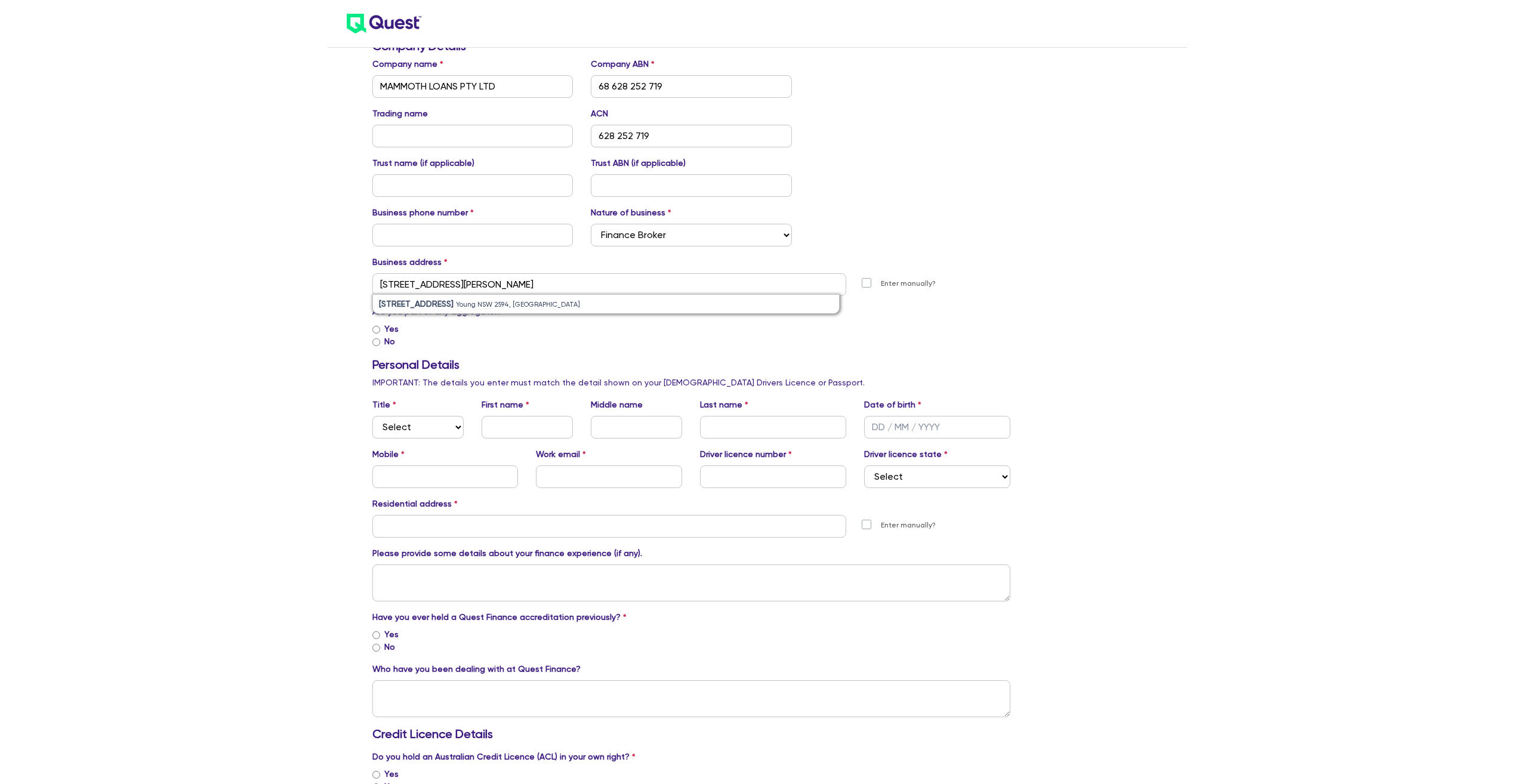 type on "[STREET_ADDRESS][PERSON_NAME]" 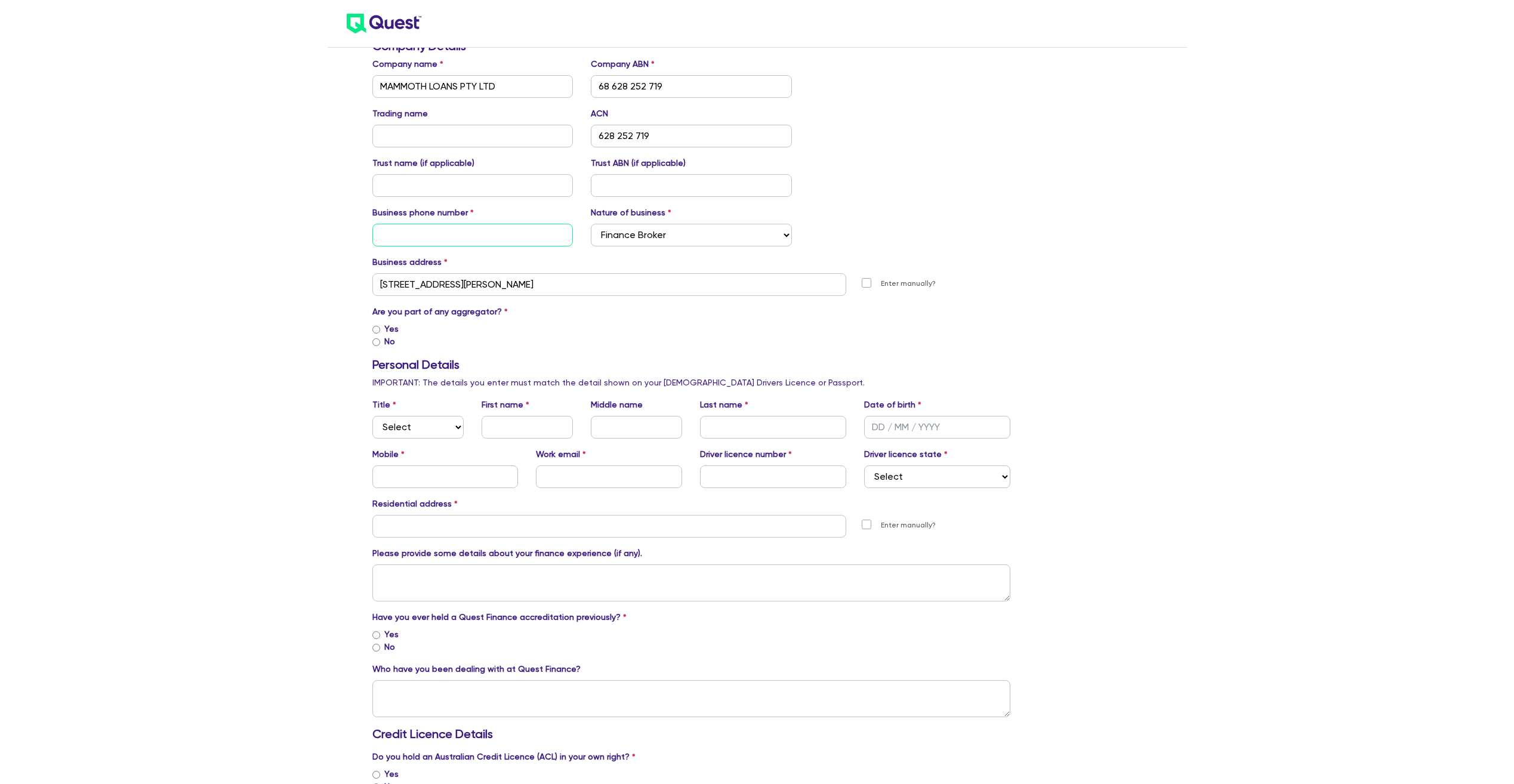 click at bounding box center (473, 235) 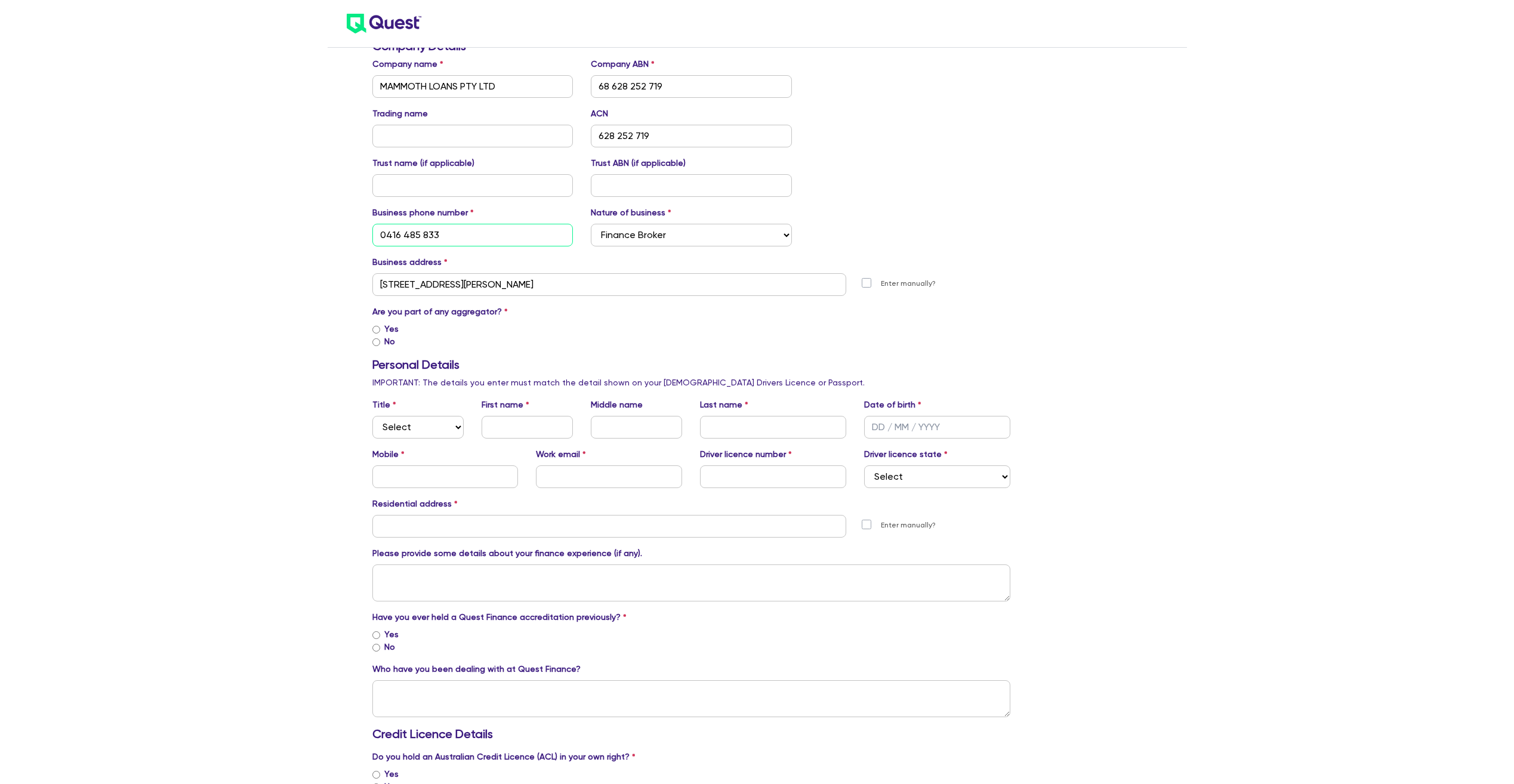 type on "0416 485 833" 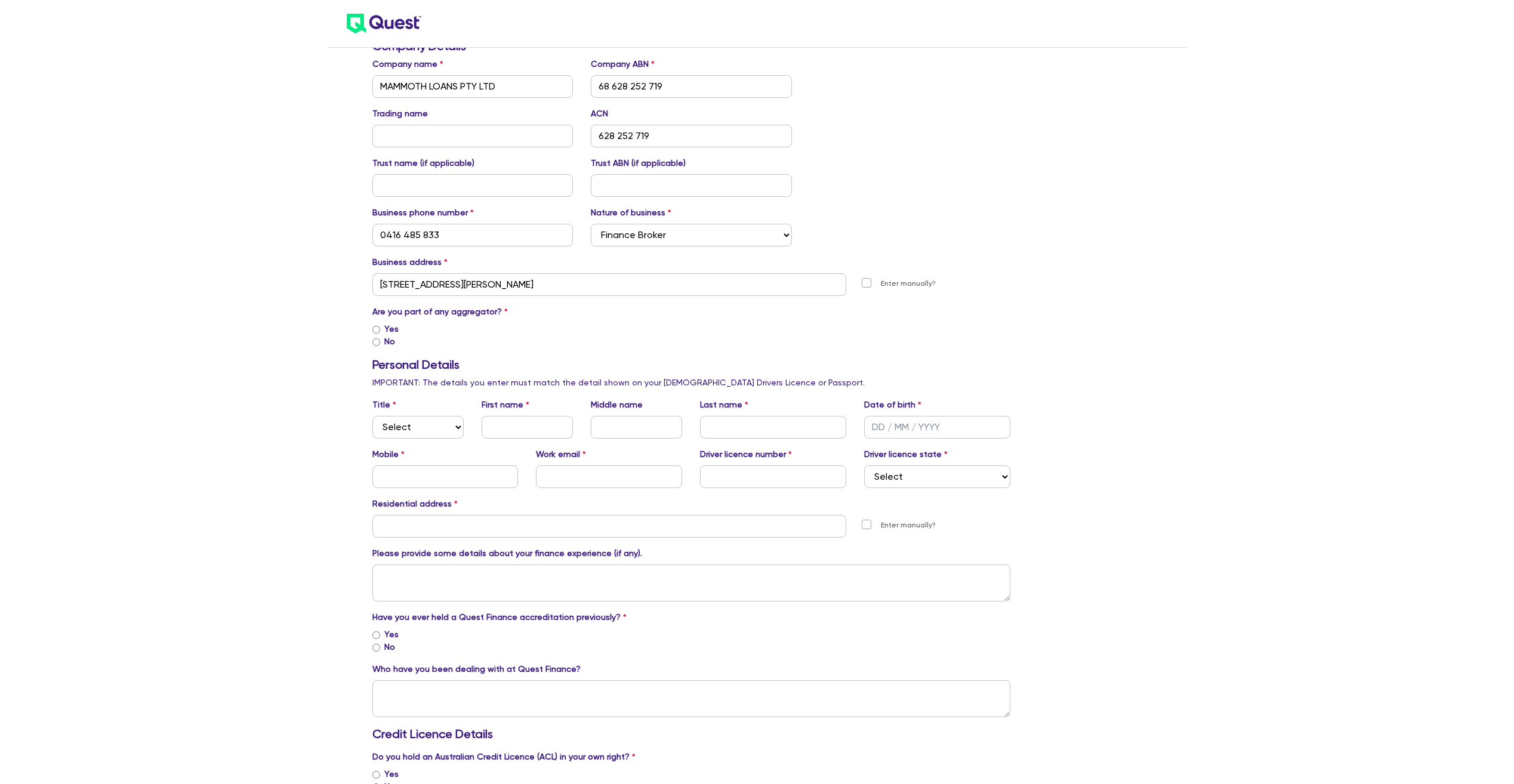 click on "Yes" at bounding box center [391, 329] 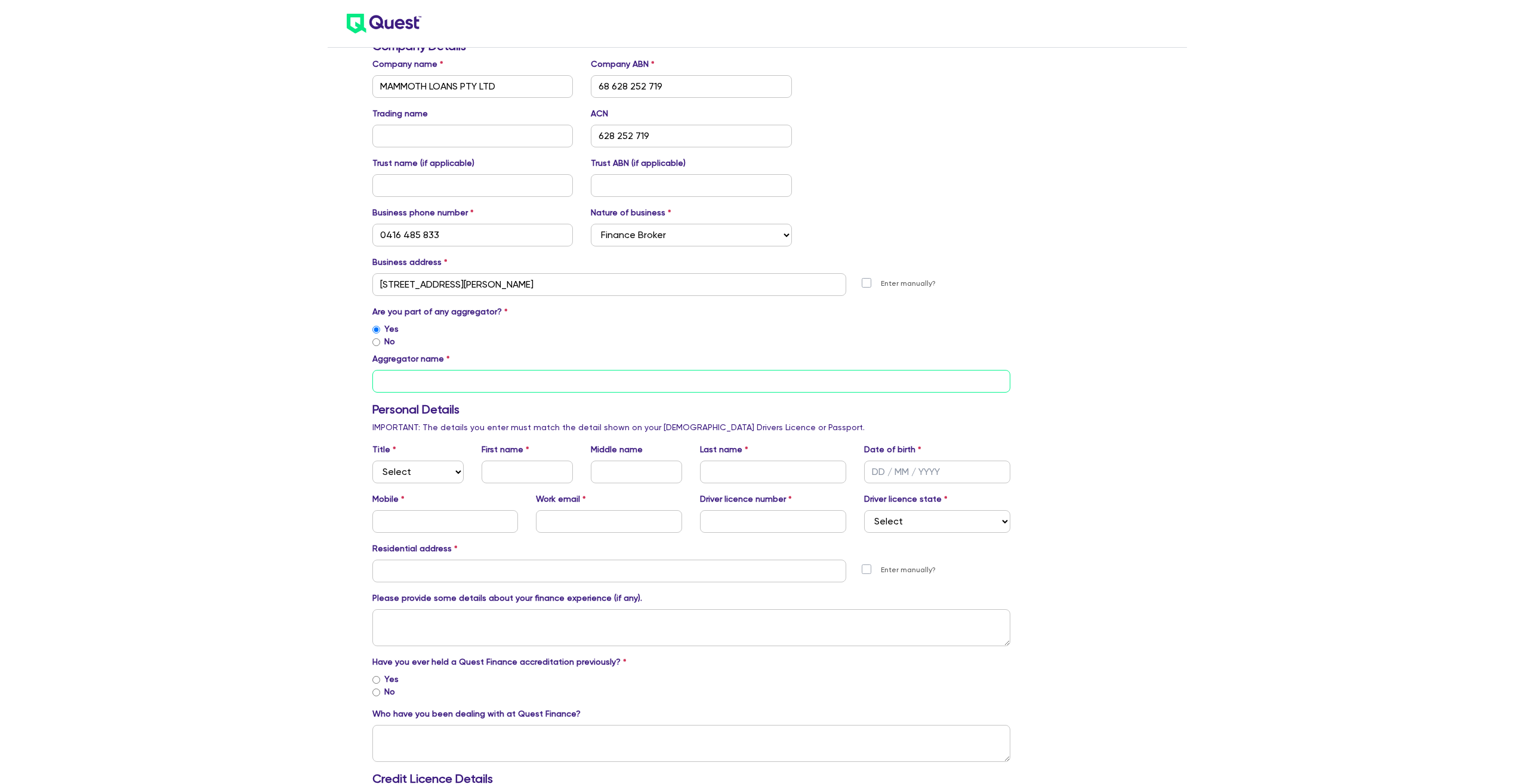 click at bounding box center (692, 381) 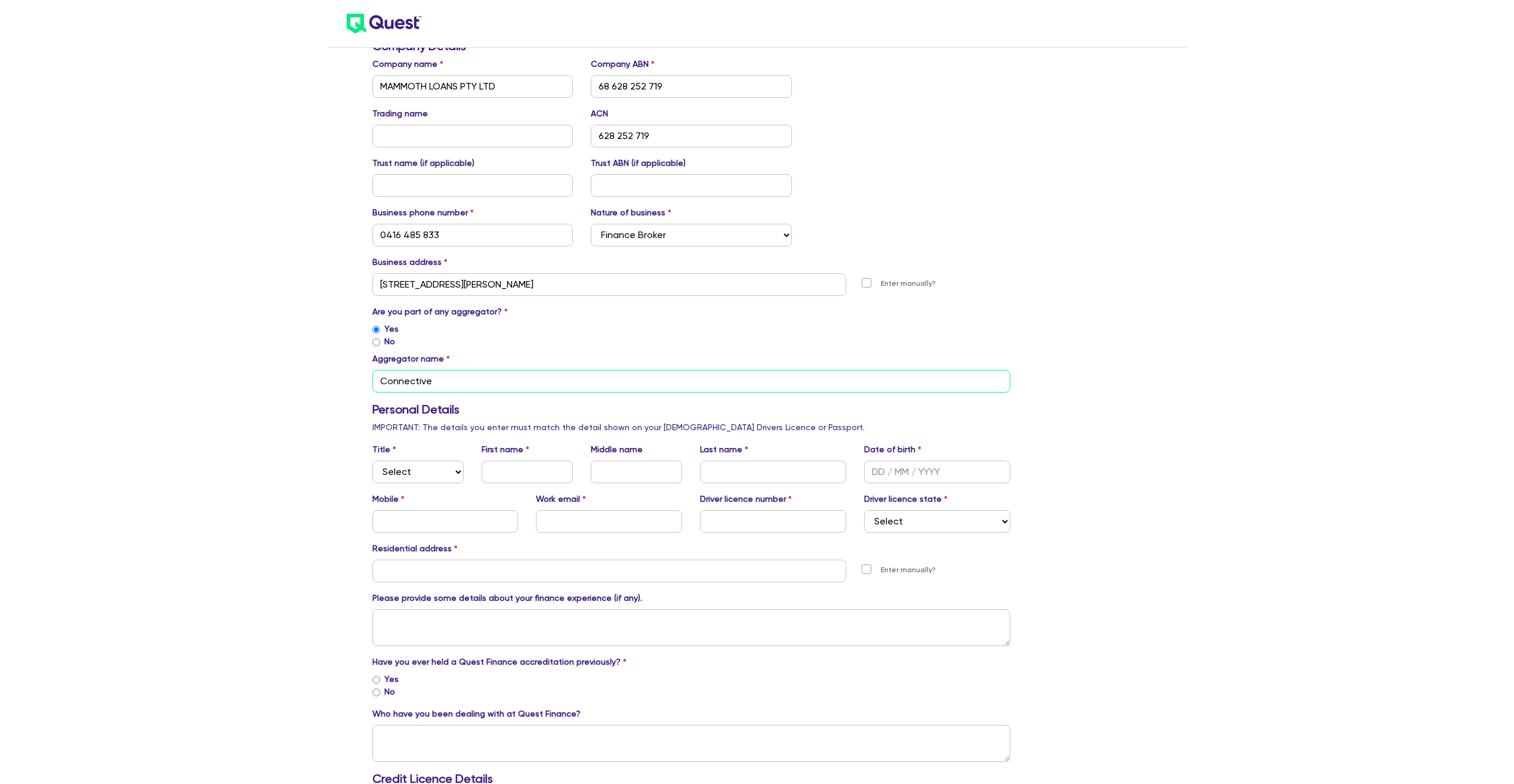 type on "Connective" 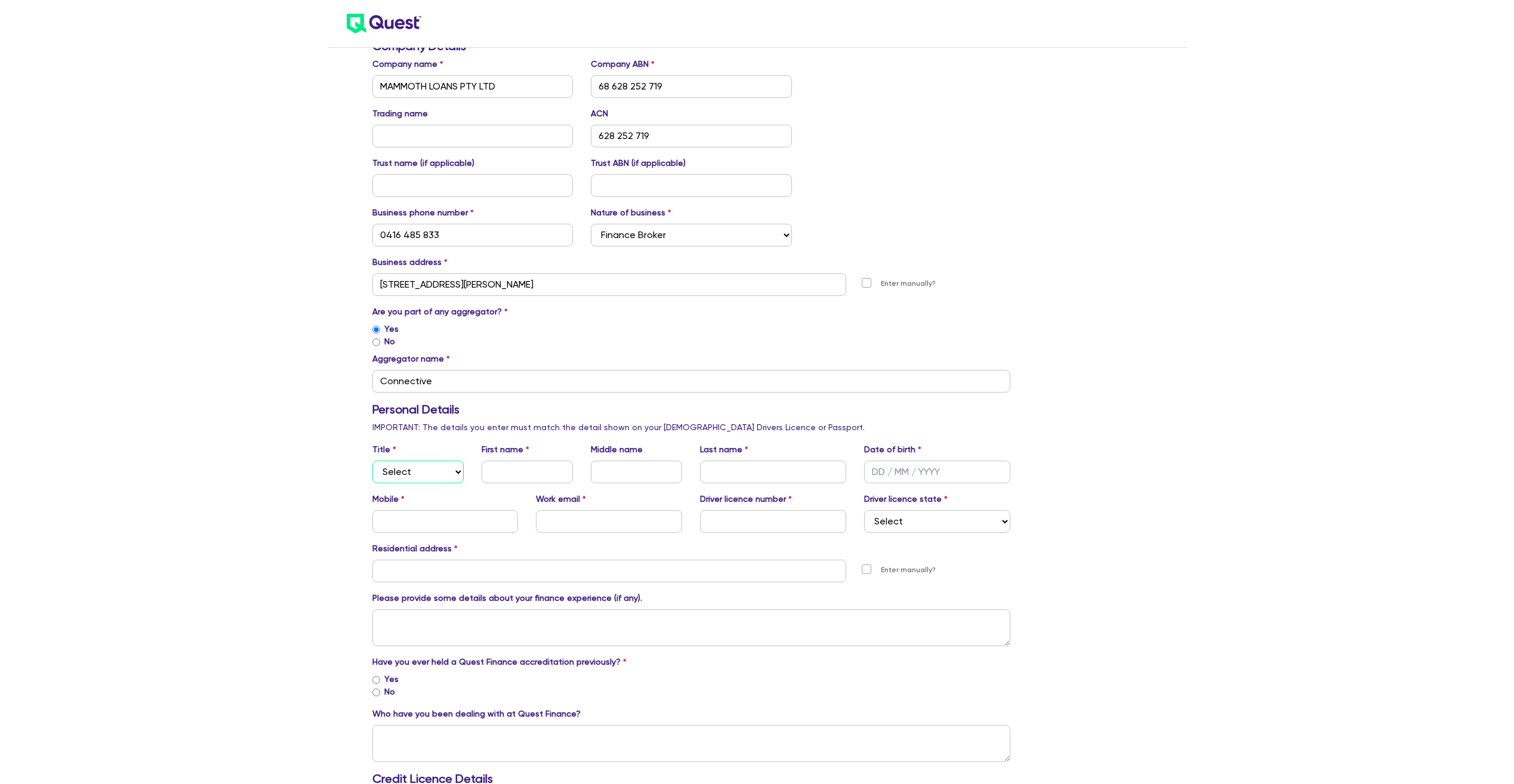 click on "Select Mr Mrs Ms Miss Dr" at bounding box center (418, 472) 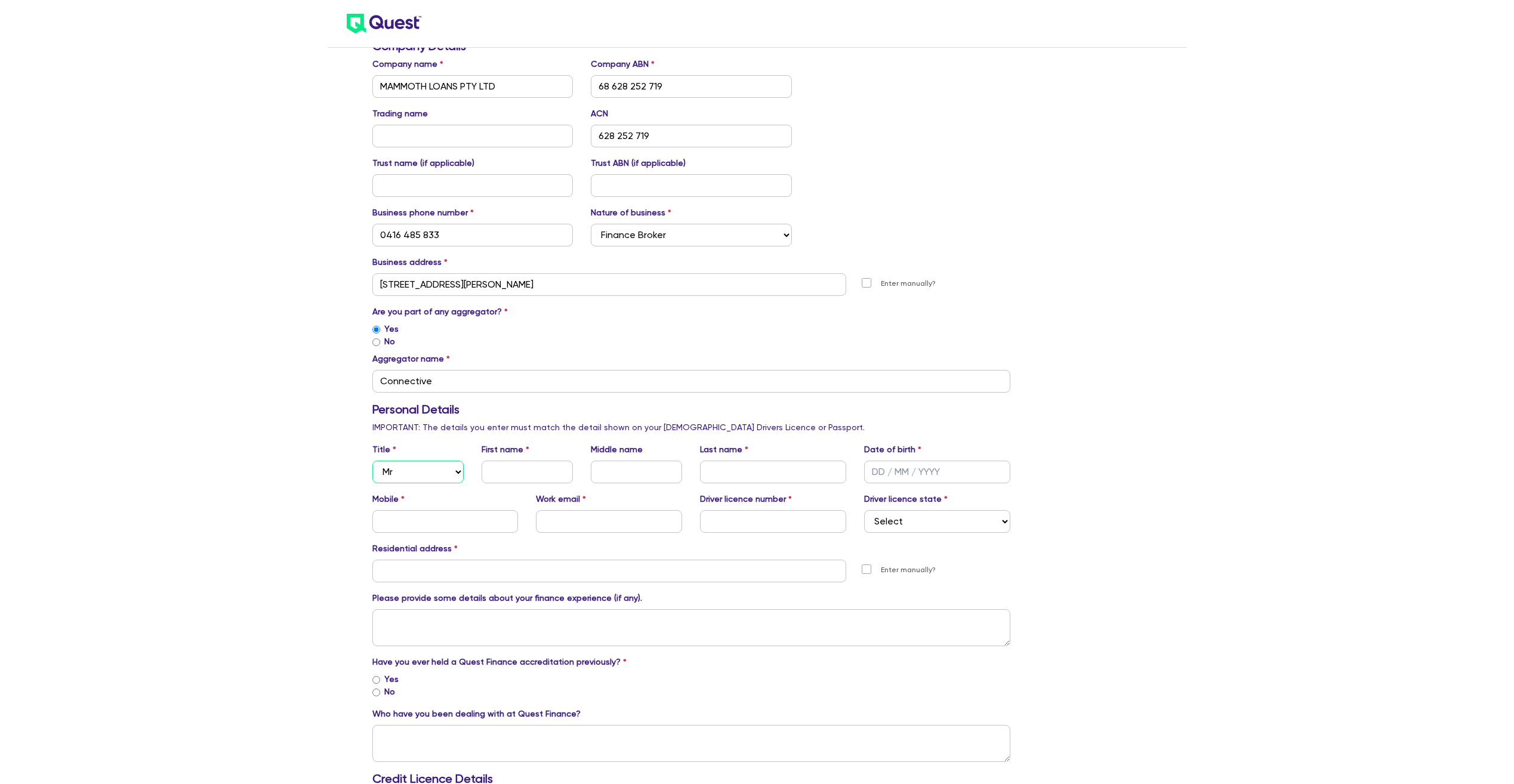 click on "Select Mr Mrs Ms Miss Dr" at bounding box center (418, 472) 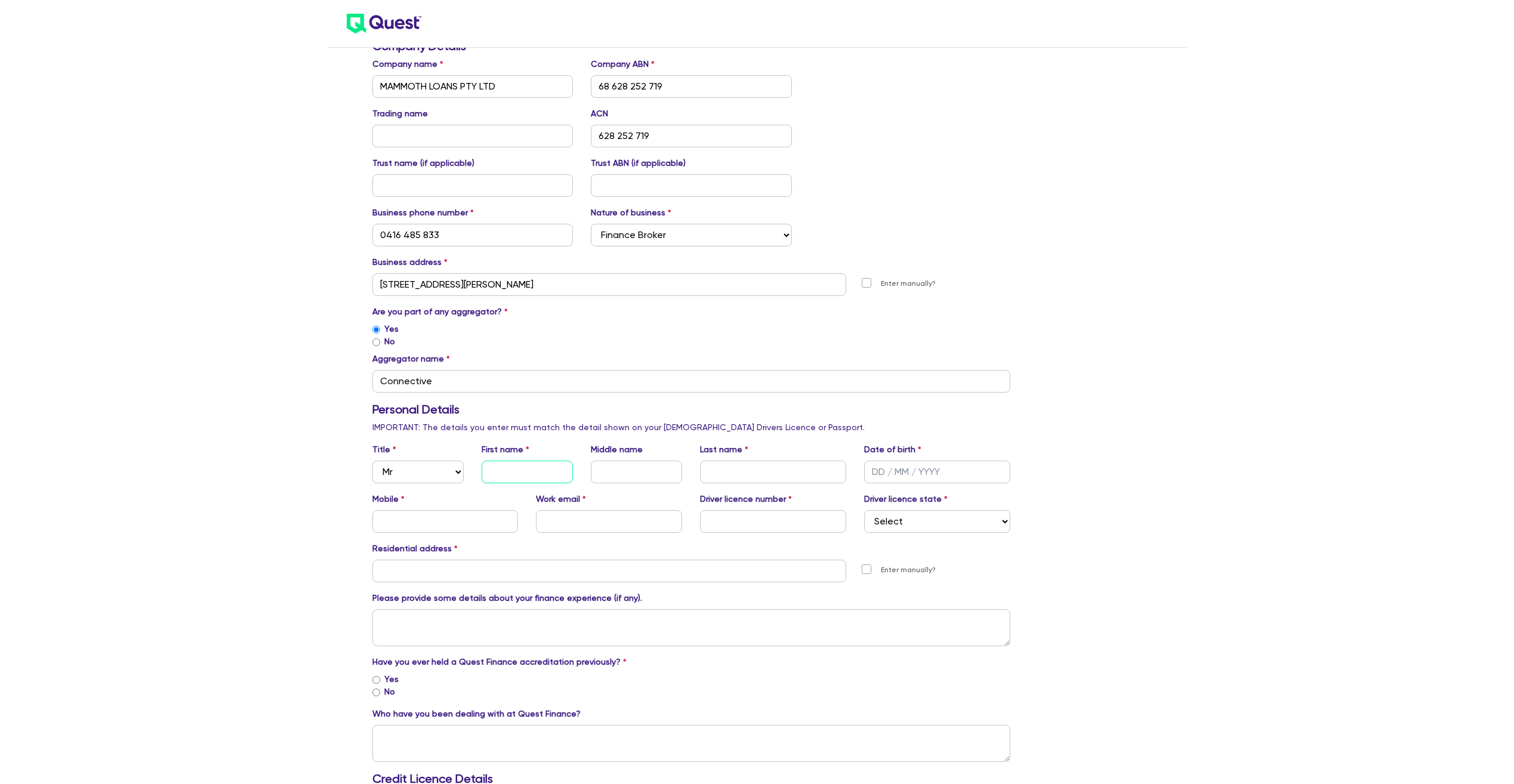 click at bounding box center (527, 472) 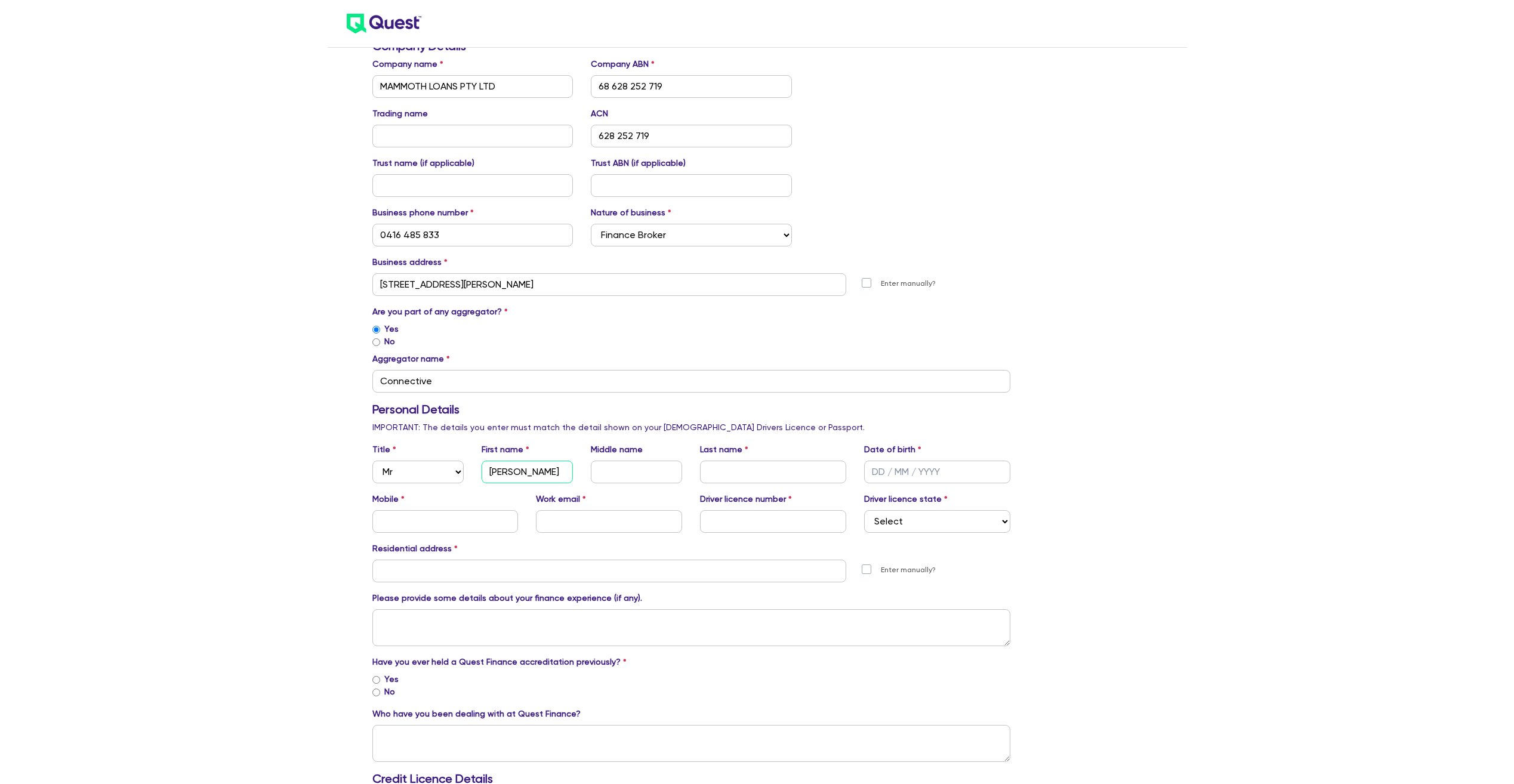 type on "[PERSON_NAME]" 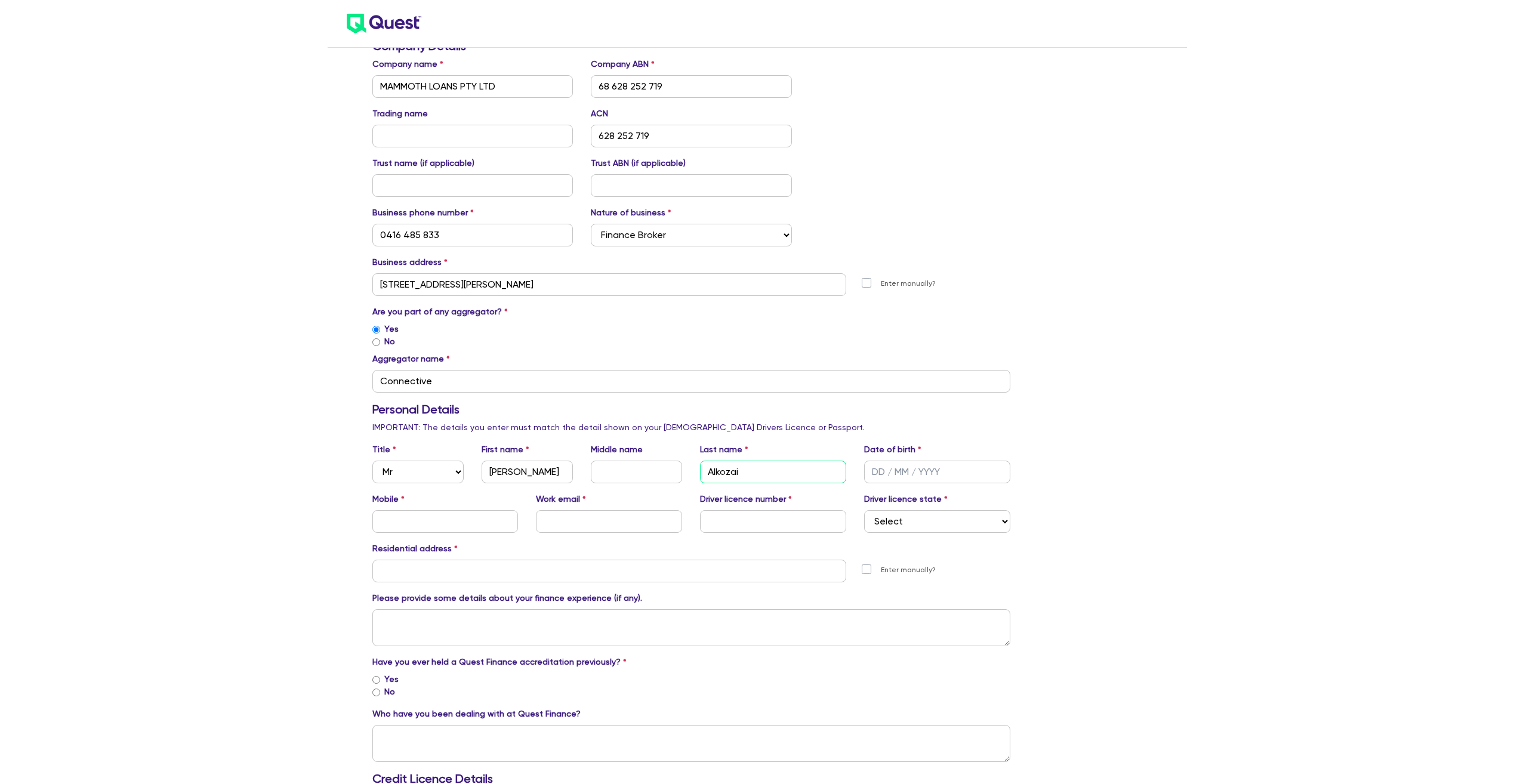 type on "Alkozai" 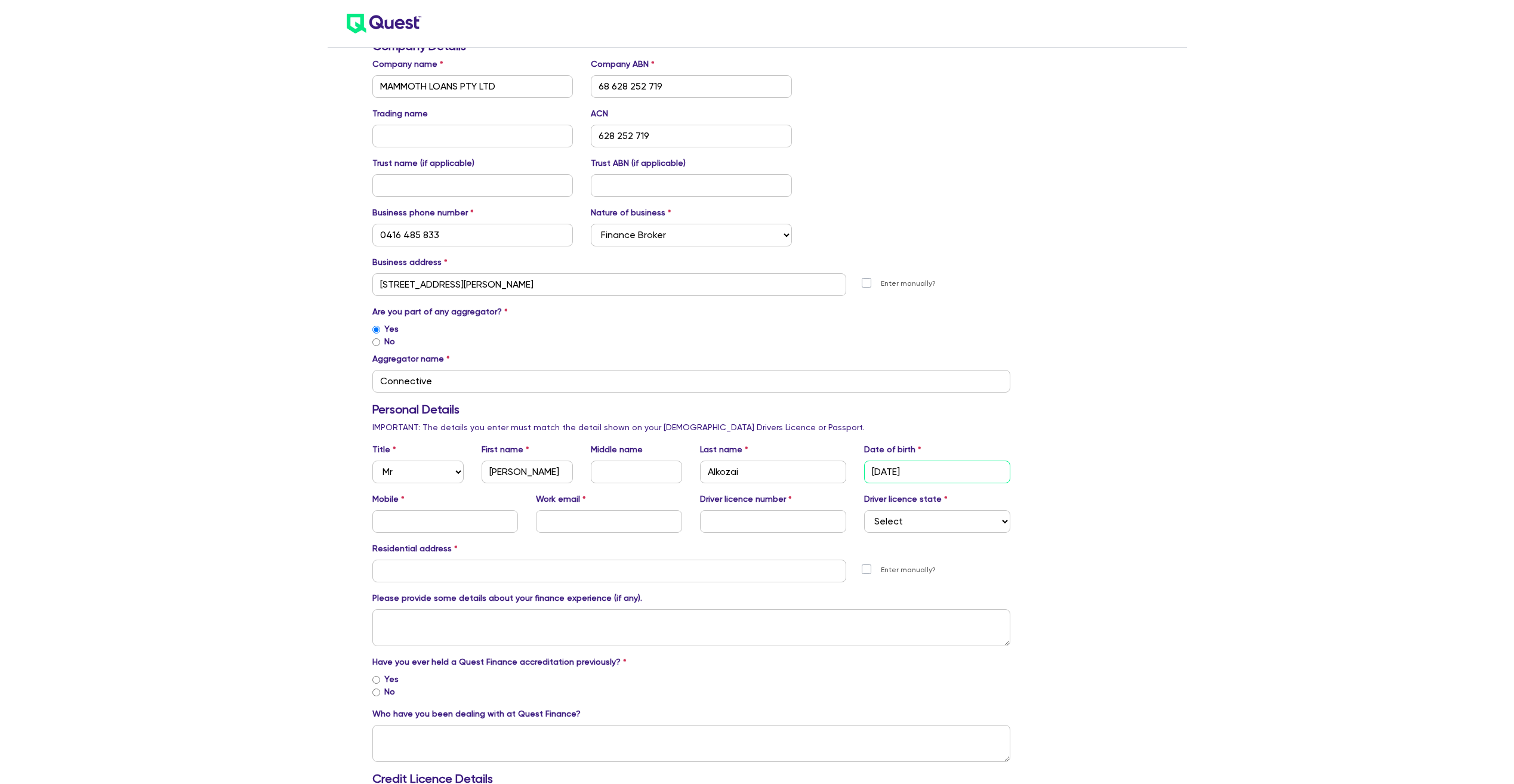 type on "[DATE]" 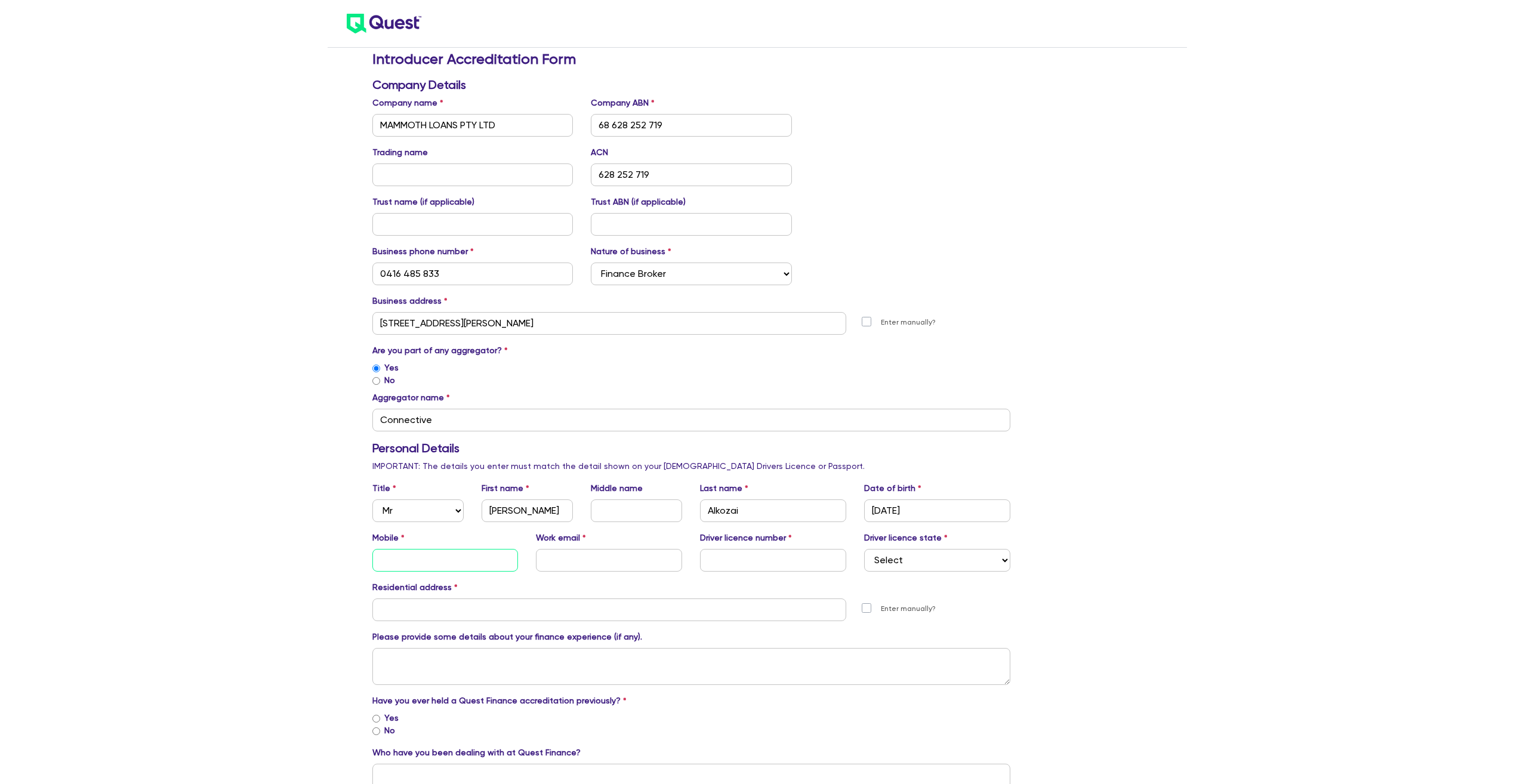 scroll, scrollTop: 0, scrollLeft: 0, axis: both 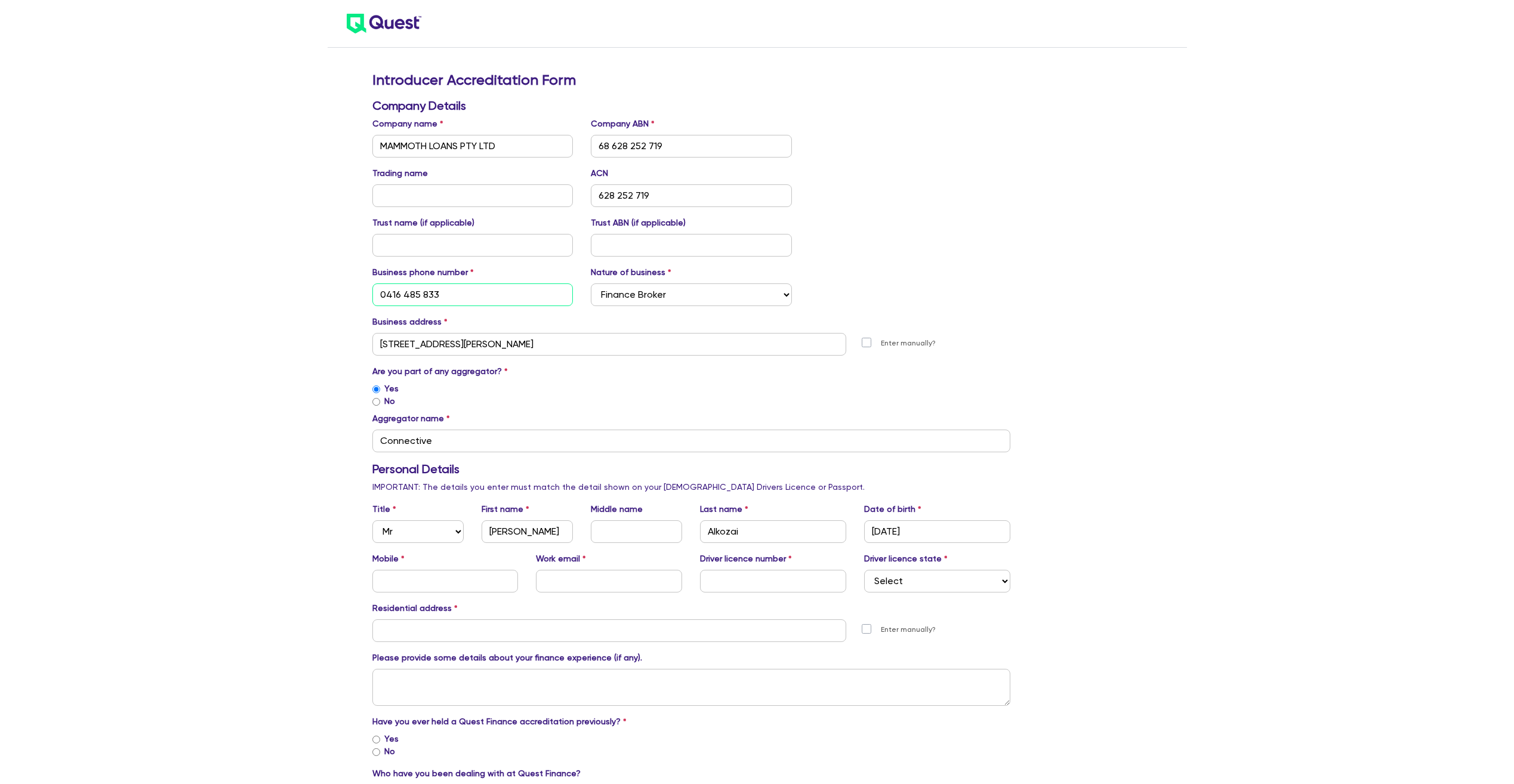 click on "0416 485 833" at bounding box center (473, 295) 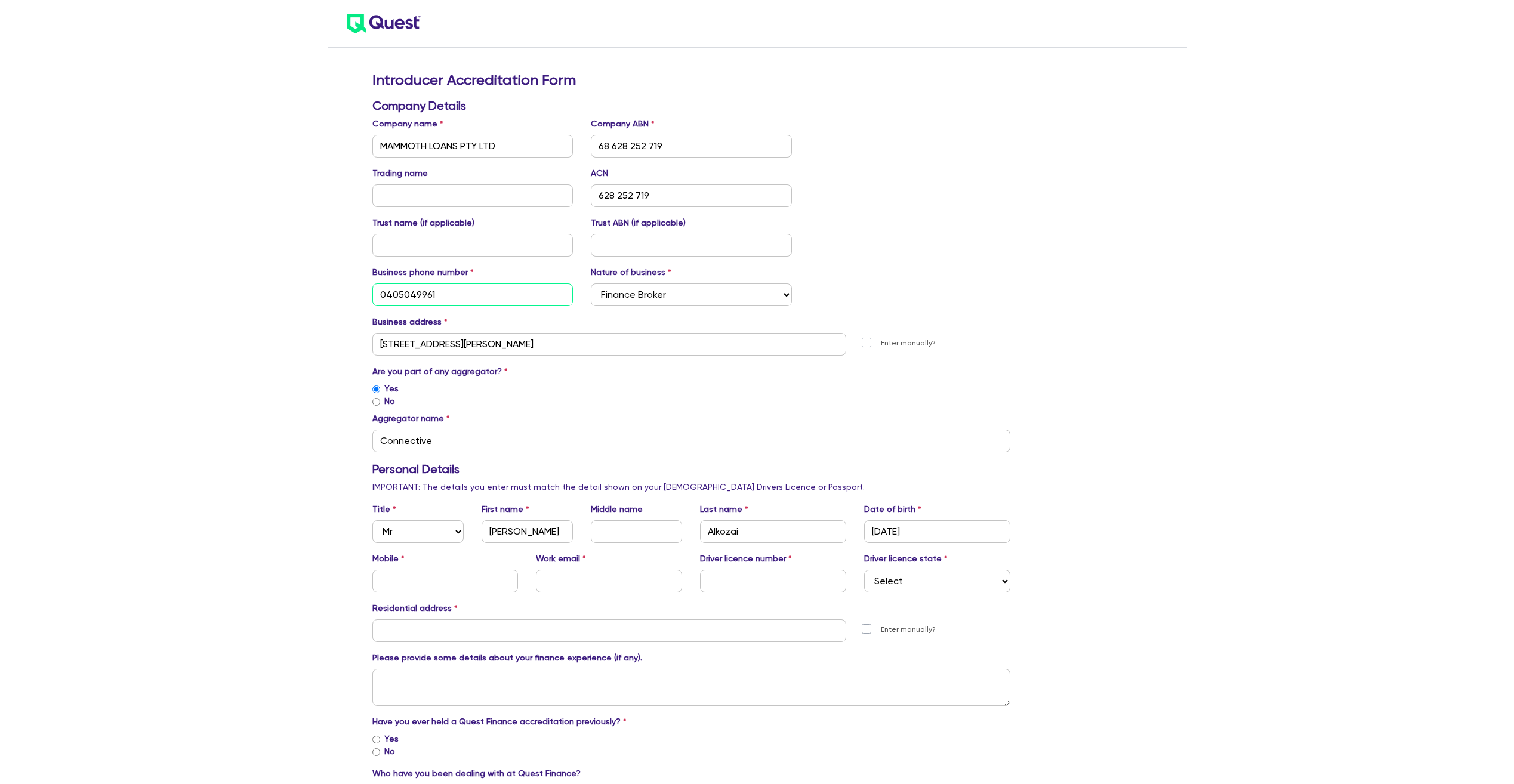 type on "0405049961" 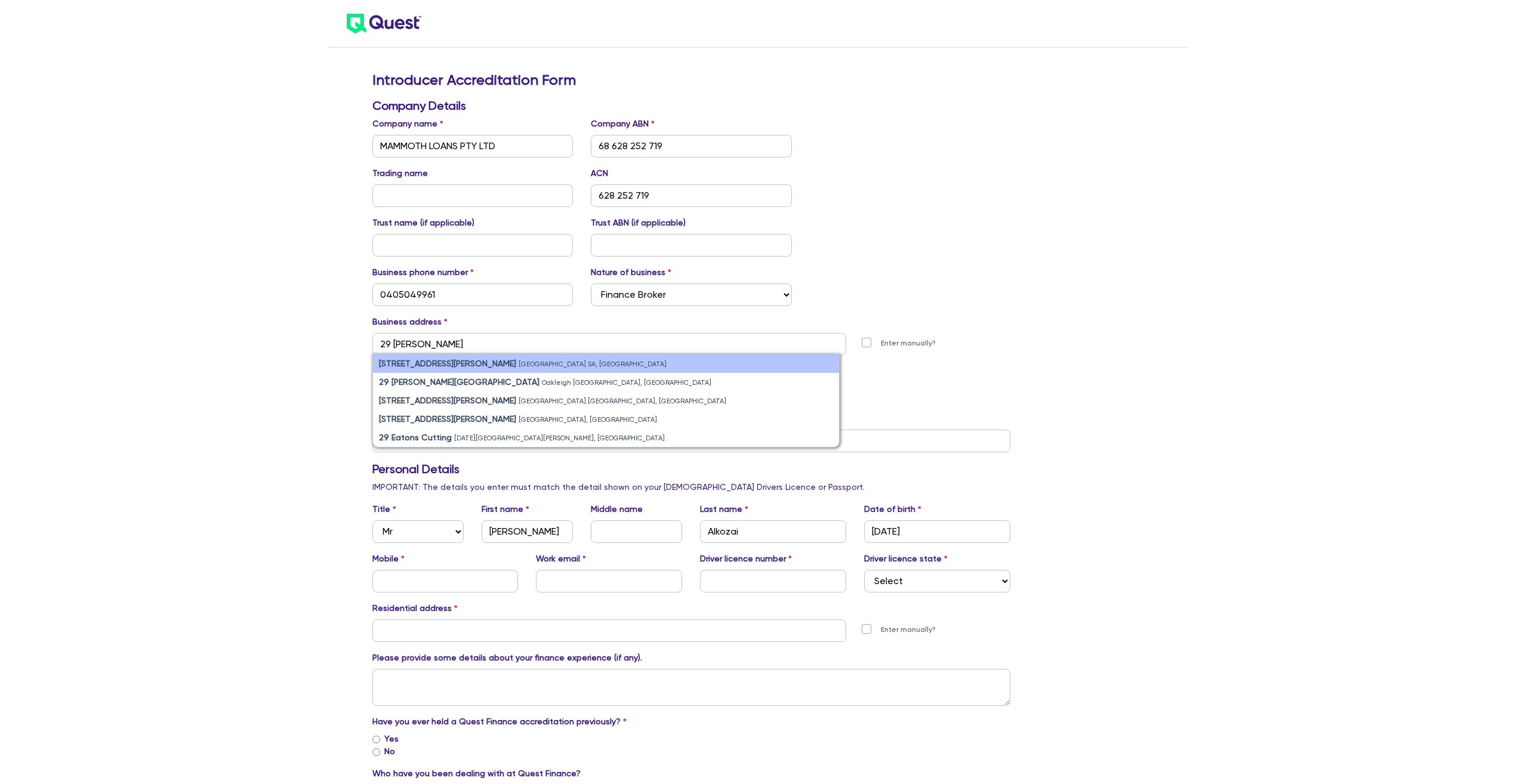 click on "[STREET_ADDRESS][PERSON_NAME]" at bounding box center [606, 363] 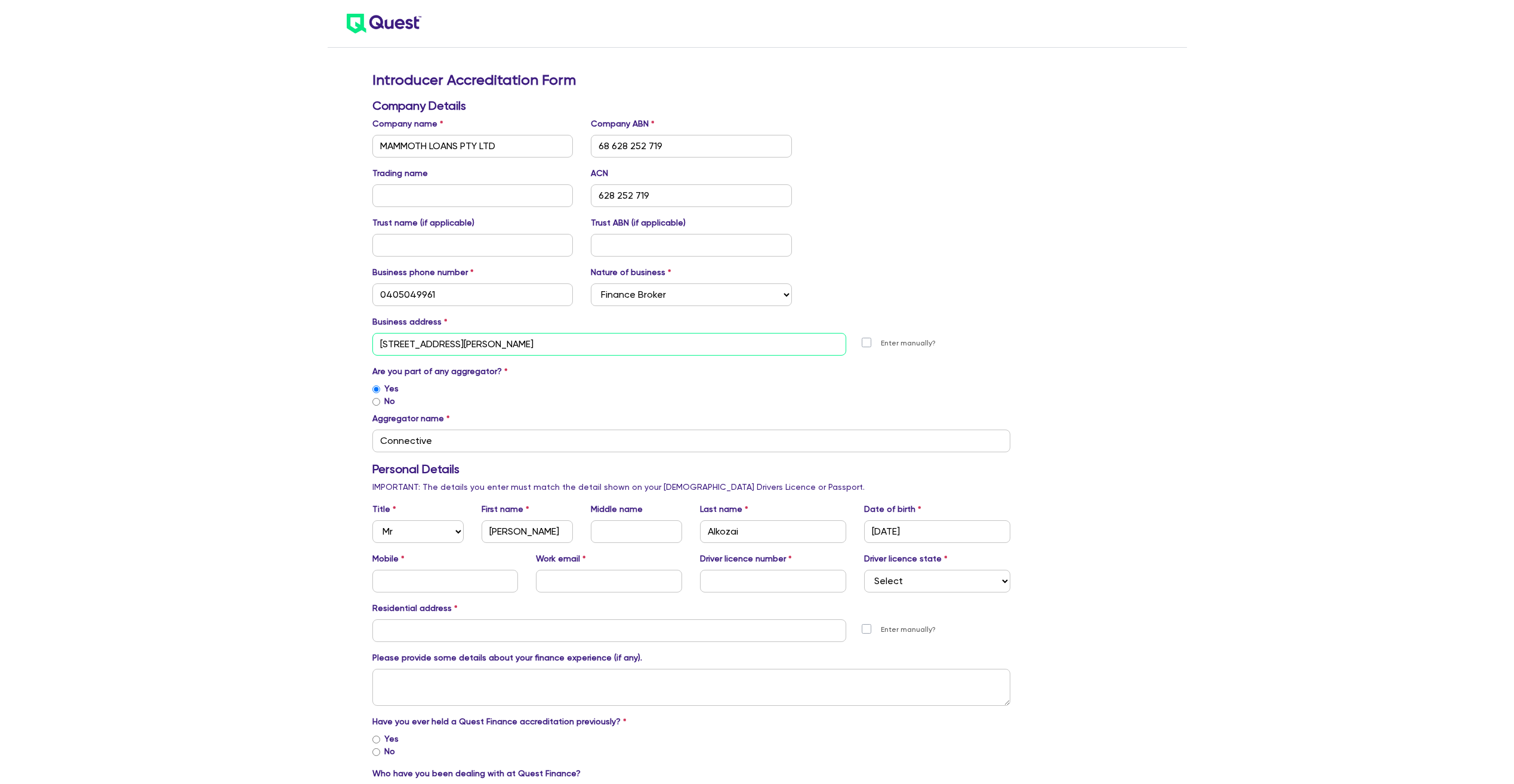 click on "[STREET_ADDRESS][PERSON_NAME]" at bounding box center [609, 344] 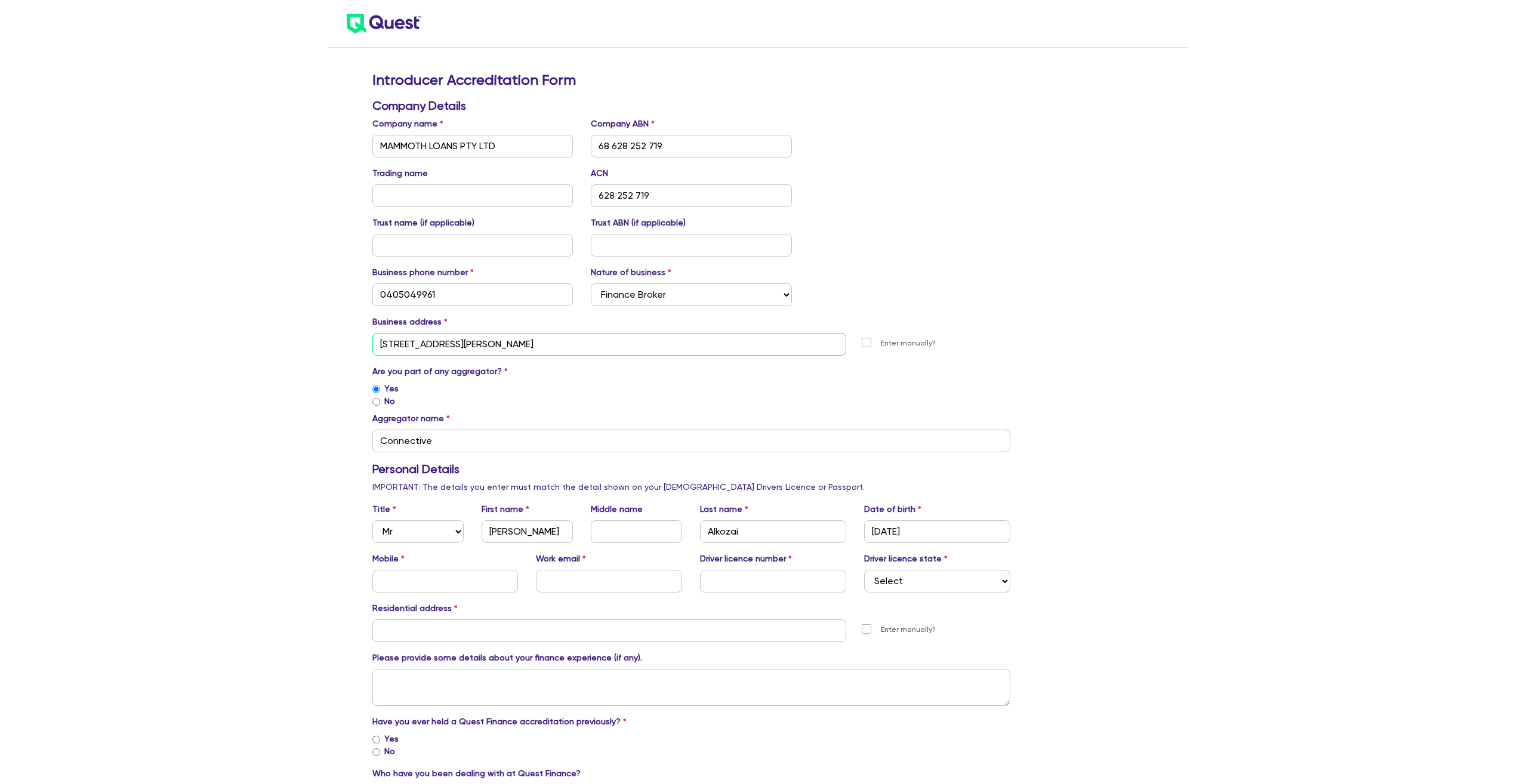 click on "[STREET_ADDRESS][PERSON_NAME]" at bounding box center [609, 344] 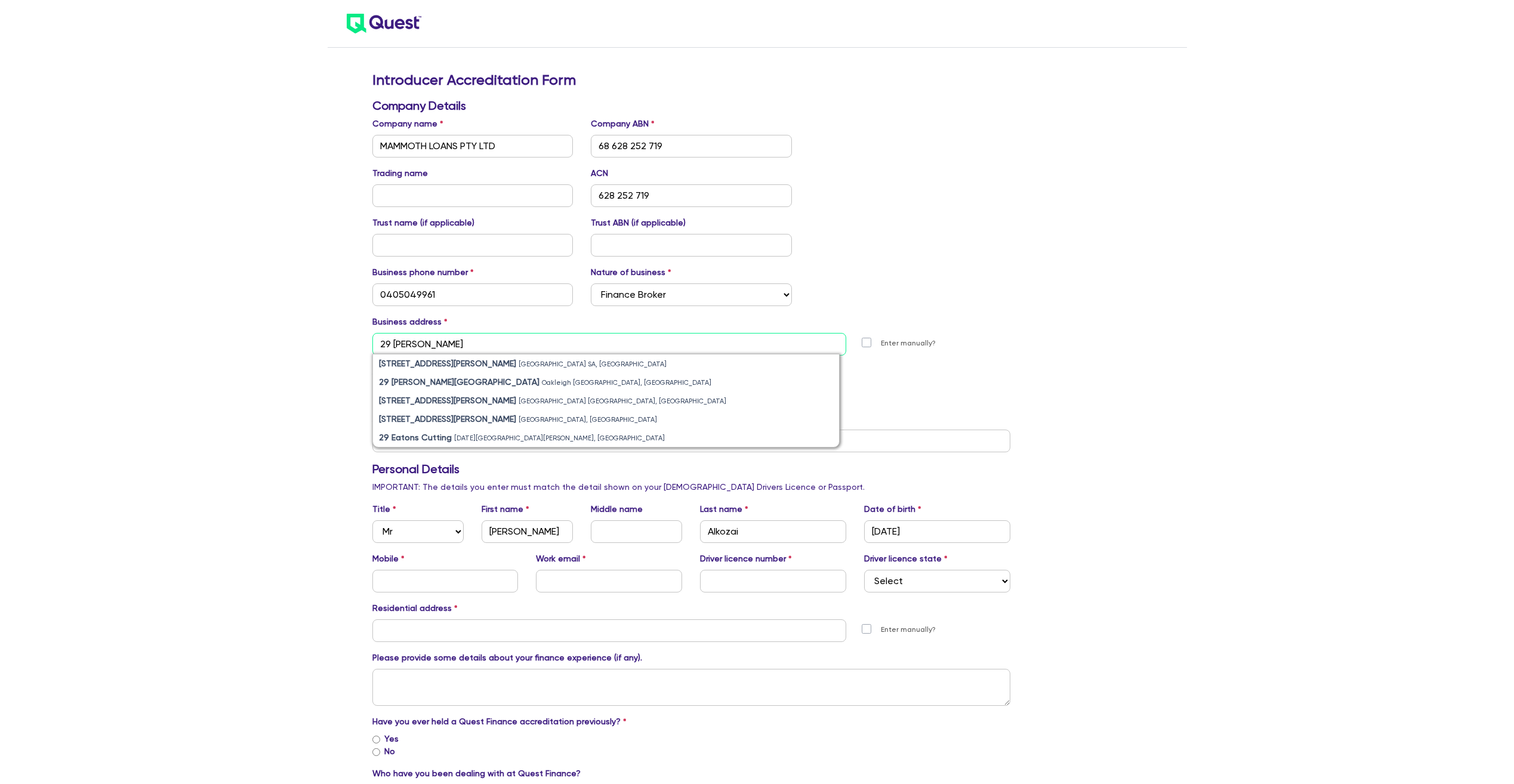 type on "[STREET_ADDRESS][PERSON_NAME]" 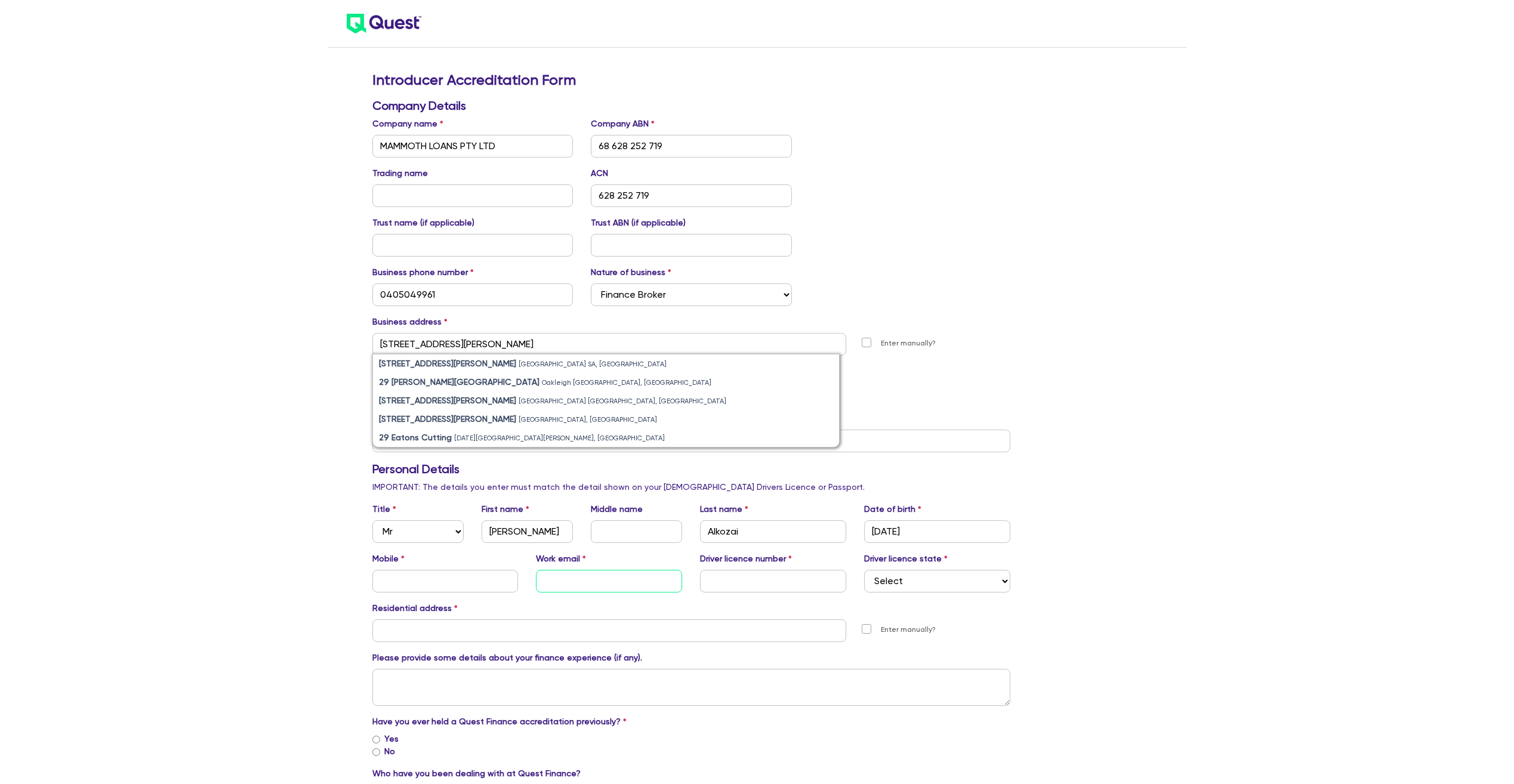 type on "[PERSON_NAME][EMAIL_ADDRESS][DOMAIN_NAME]" 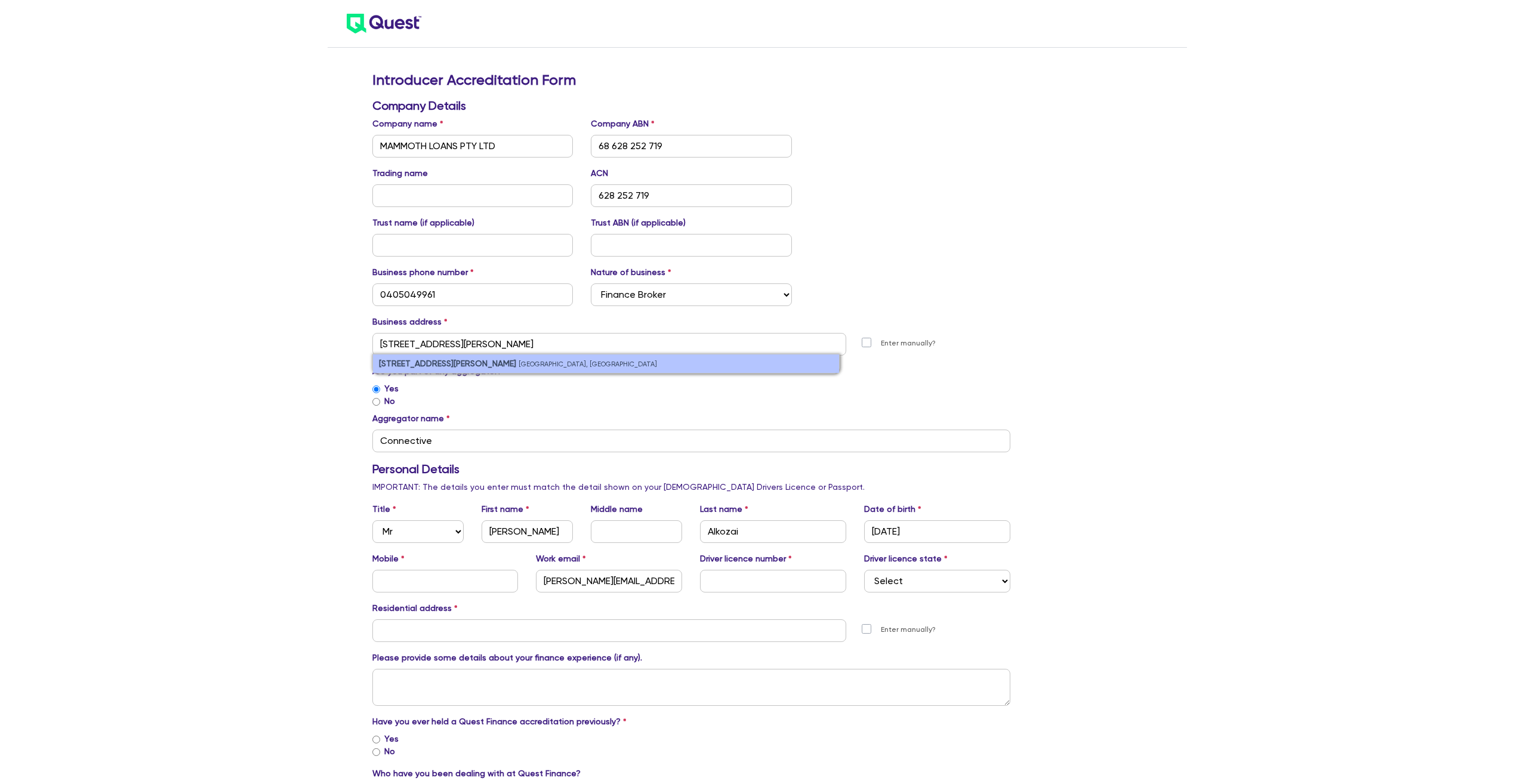 click on "[GEOGRAPHIC_DATA], [GEOGRAPHIC_DATA]" at bounding box center [588, 364] 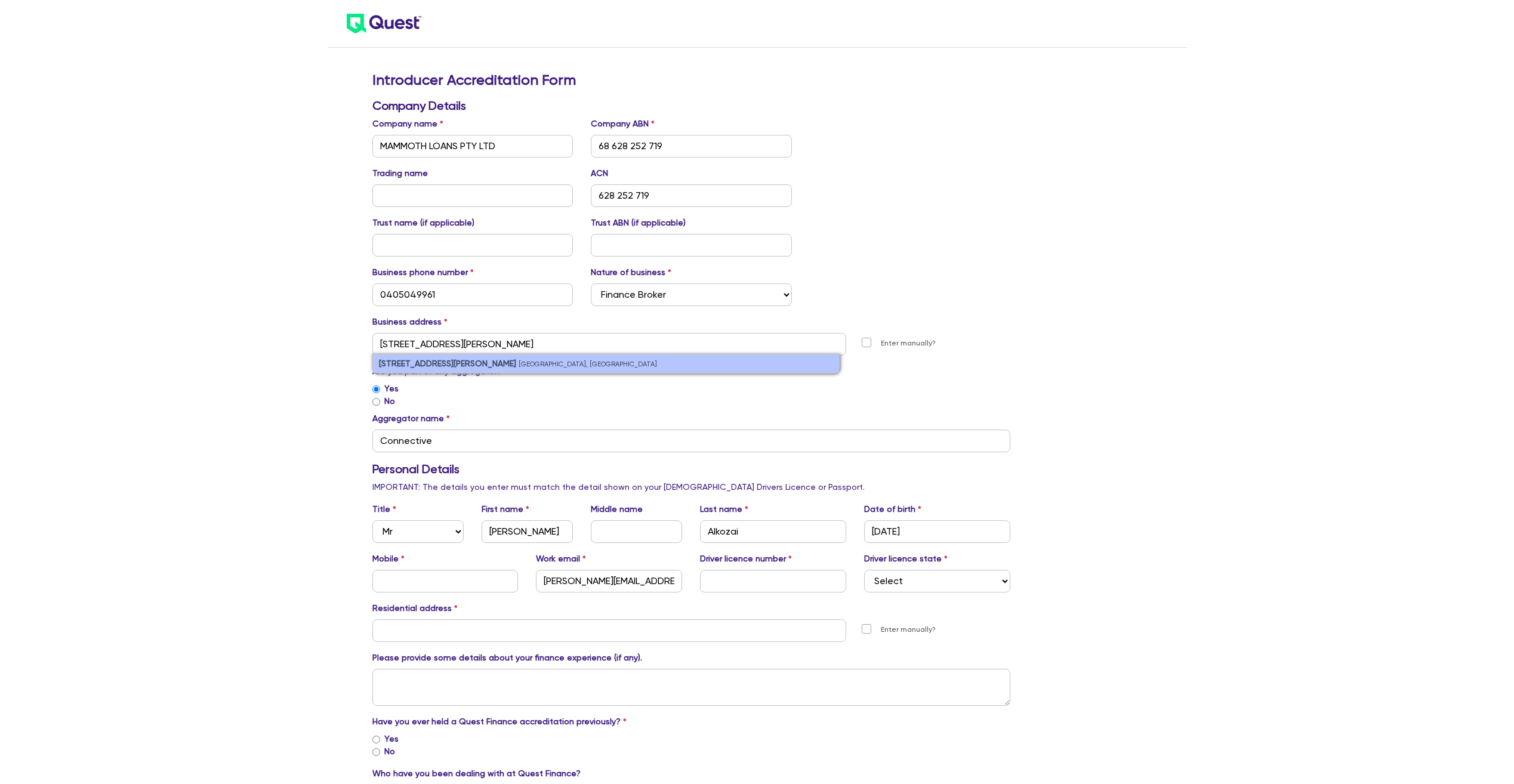 type on "[STREET_ADDRESS][PERSON_NAME]" 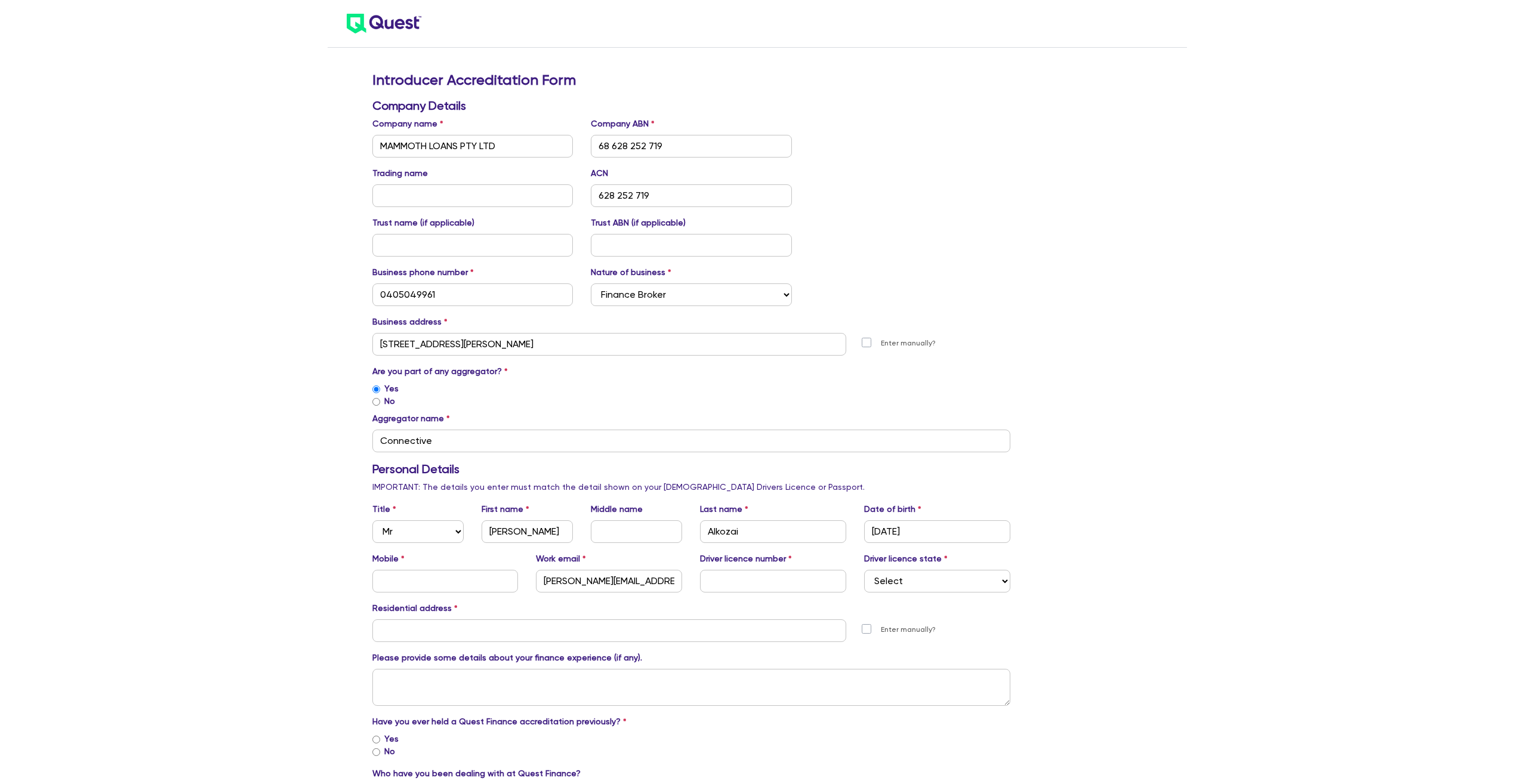 click on "Mobile" at bounding box center [445, 572] 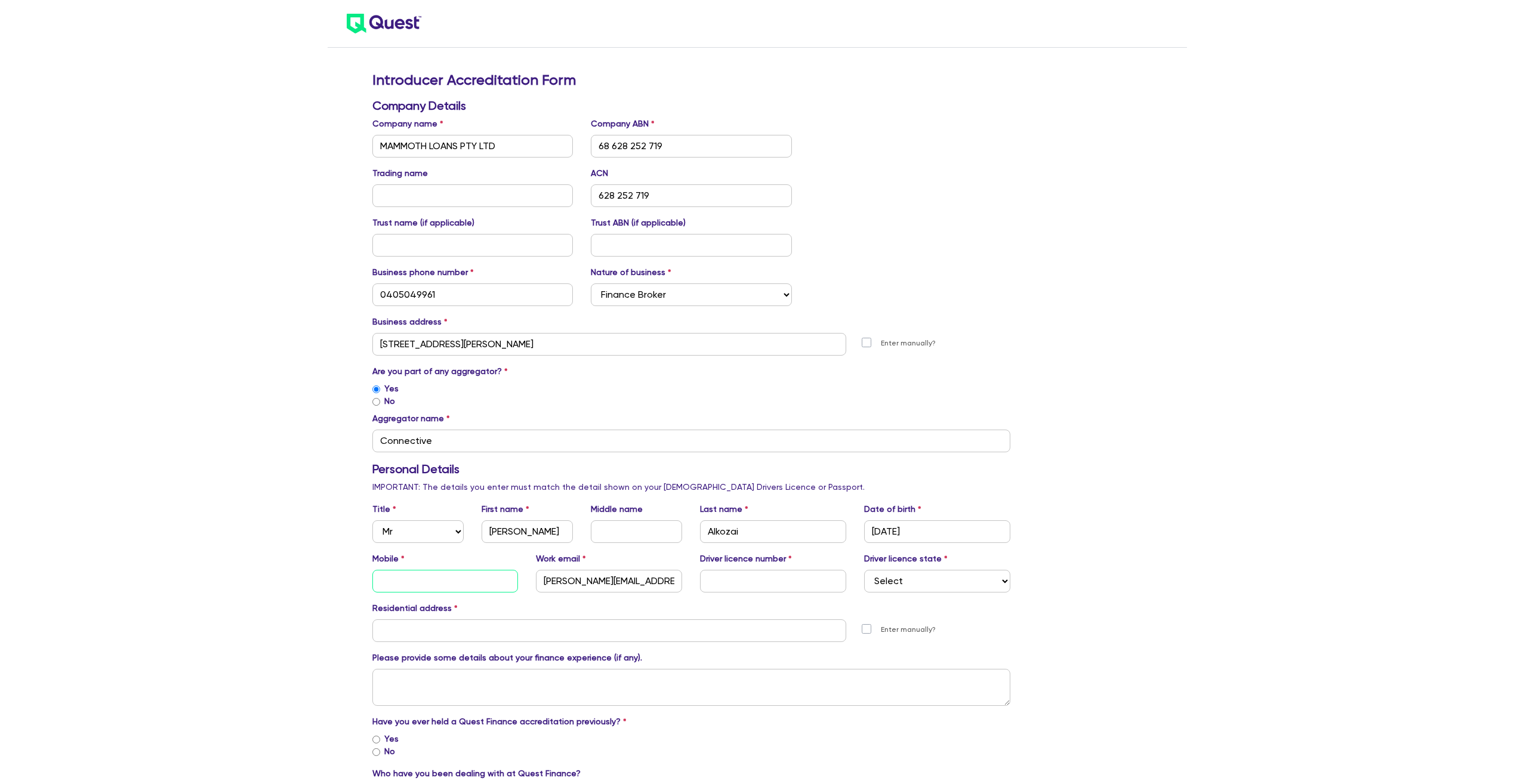 click at bounding box center (445, 581) 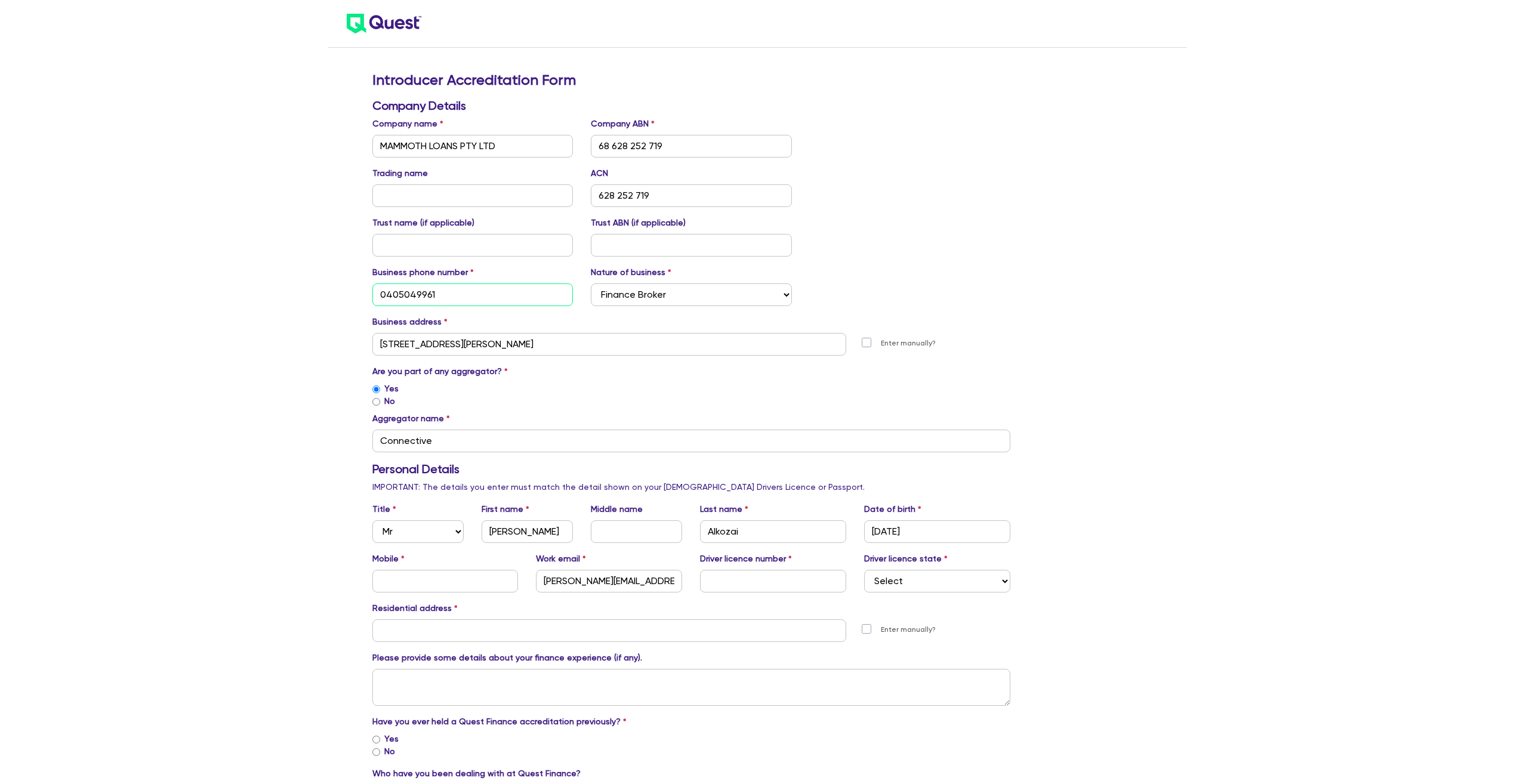 click on "0405049961" at bounding box center [473, 295] 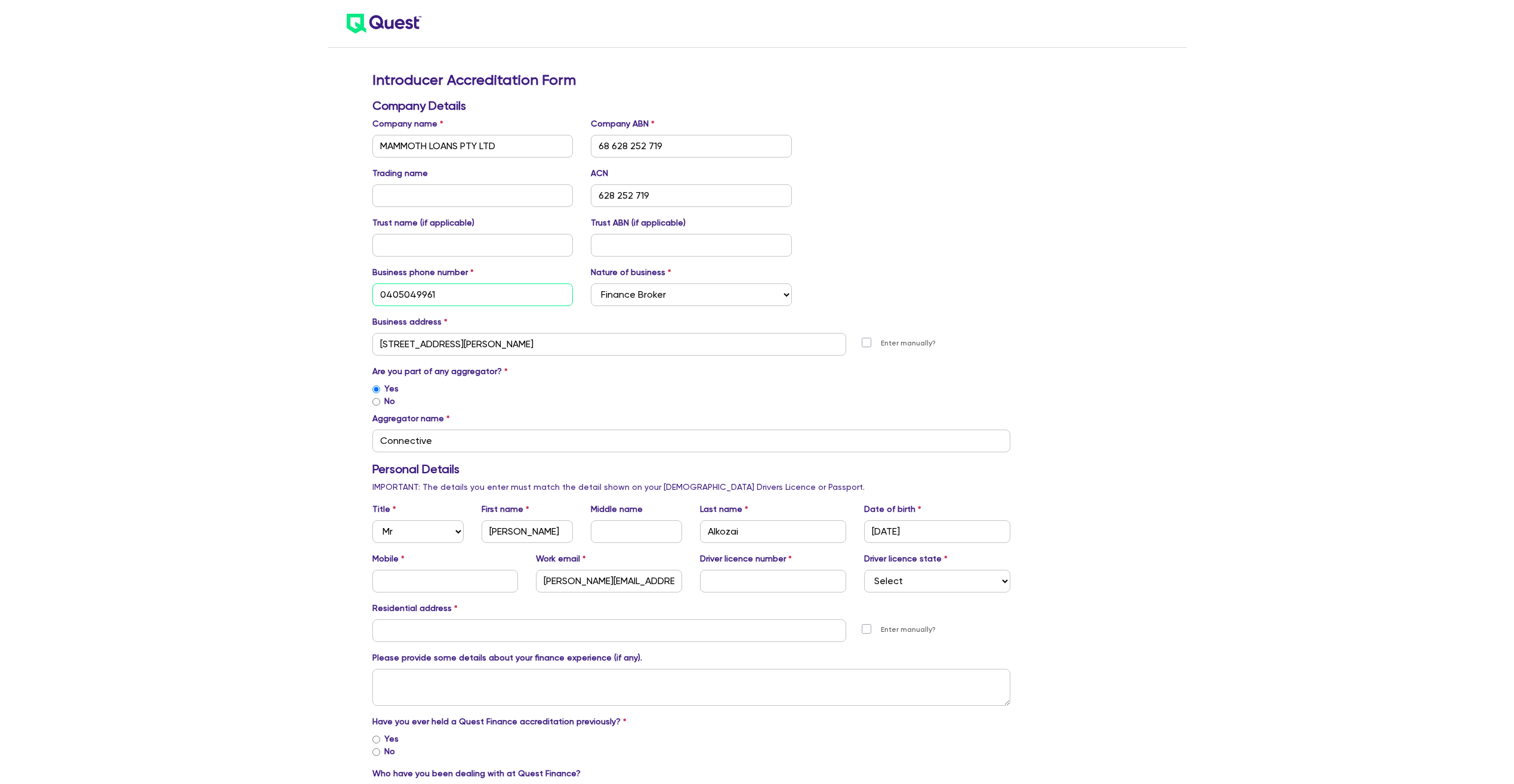 click on "0405049961" at bounding box center [473, 295] 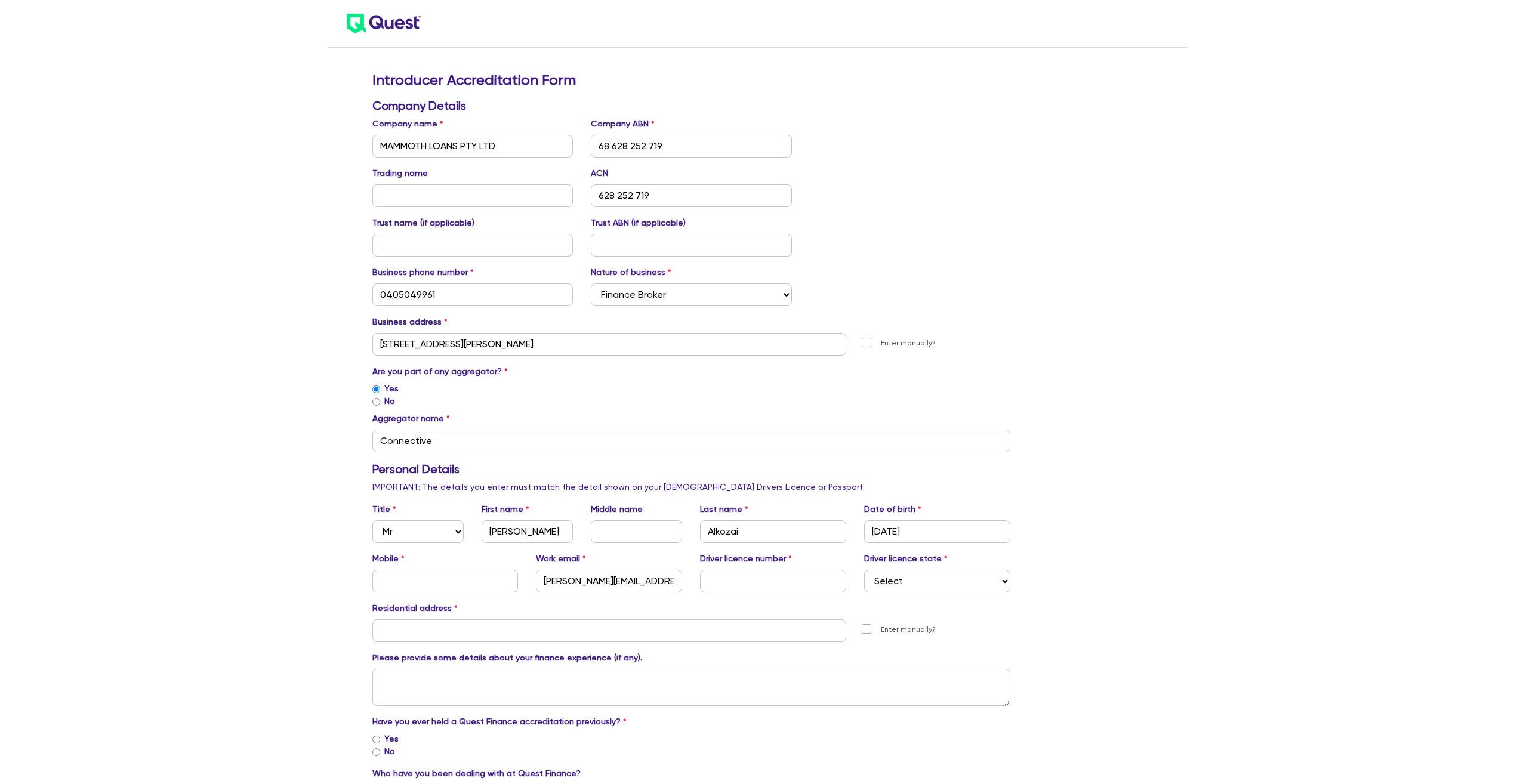 click on "Introducer Accreditation Form Company Details Company name MAMMOTH LOANS PTY LTD Company ABN 68 628 252 719 Trading name ACN 628 252 719 Trust name (if applicable) Trust ABN (if applicable) Business phone number [PHONE_NUMBER] Nature of business Select Mortgage Broker Finance Broker Accountant Financial Planning Supplier/Vendor Business address [STREET_ADDRESS][PERSON_NAME] [GEOGRAPHIC_DATA] number [GEOGRAPHIC_DATA][PERSON_NAME] Suburb [GEOGRAPHIC_DATA] Select [GEOGRAPHIC_DATA] [GEOGRAPHIC_DATA] [GEOGRAPHIC_DATA] [GEOGRAPHIC_DATA] [GEOGRAPHIC_DATA] [GEOGRAPHIC_DATA] [GEOGRAPHIC_DATA] [GEOGRAPHIC_DATA] Postal code 2125 Enter manually? Are you part of any aggregator? Yes No Aggregator name Connective Personal Details IMPORTANT: The details you enter must match the detail shown on your [DEMOGRAPHIC_DATA] Drivers Licence or Passport. Title Select Mr Mrs Ms Miss Dr First name [PERSON_NAME] Middle name Last name [PERSON_NAME] Date of birth [DEMOGRAPHIC_DATA] Mobile Work email [PERSON_NAME][EMAIL_ADDRESS][DOMAIN_NAME] Driver licence number Driver licence state Select [GEOGRAPHIC_DATA] [GEOGRAPHIC_DATA] SA [GEOGRAPHIC_DATA] [GEOGRAPHIC_DATA] Residential address [GEOGRAPHIC_DATA] name Suburb State Select SA" at bounding box center (757, 695) 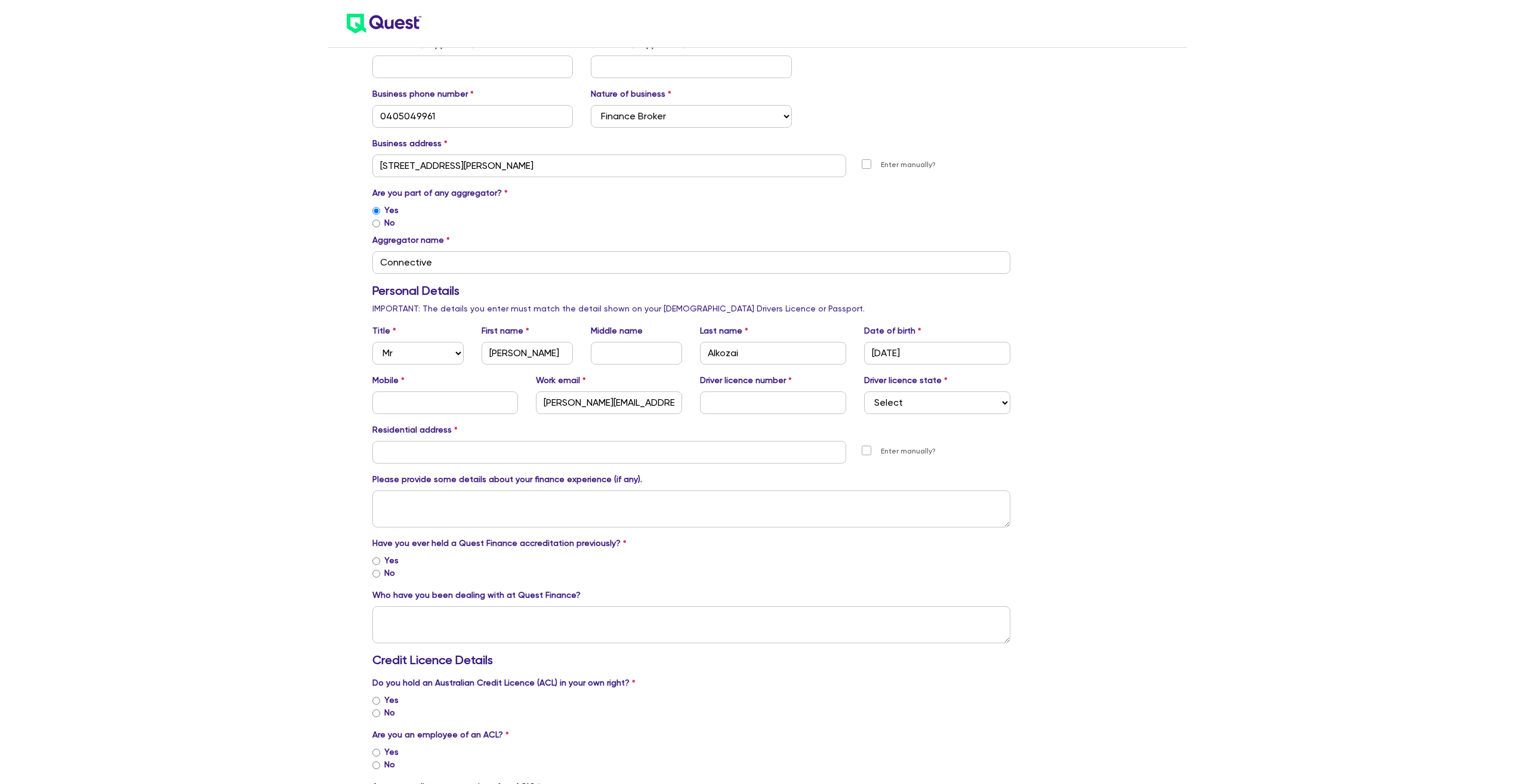 scroll, scrollTop: 179, scrollLeft: 0, axis: vertical 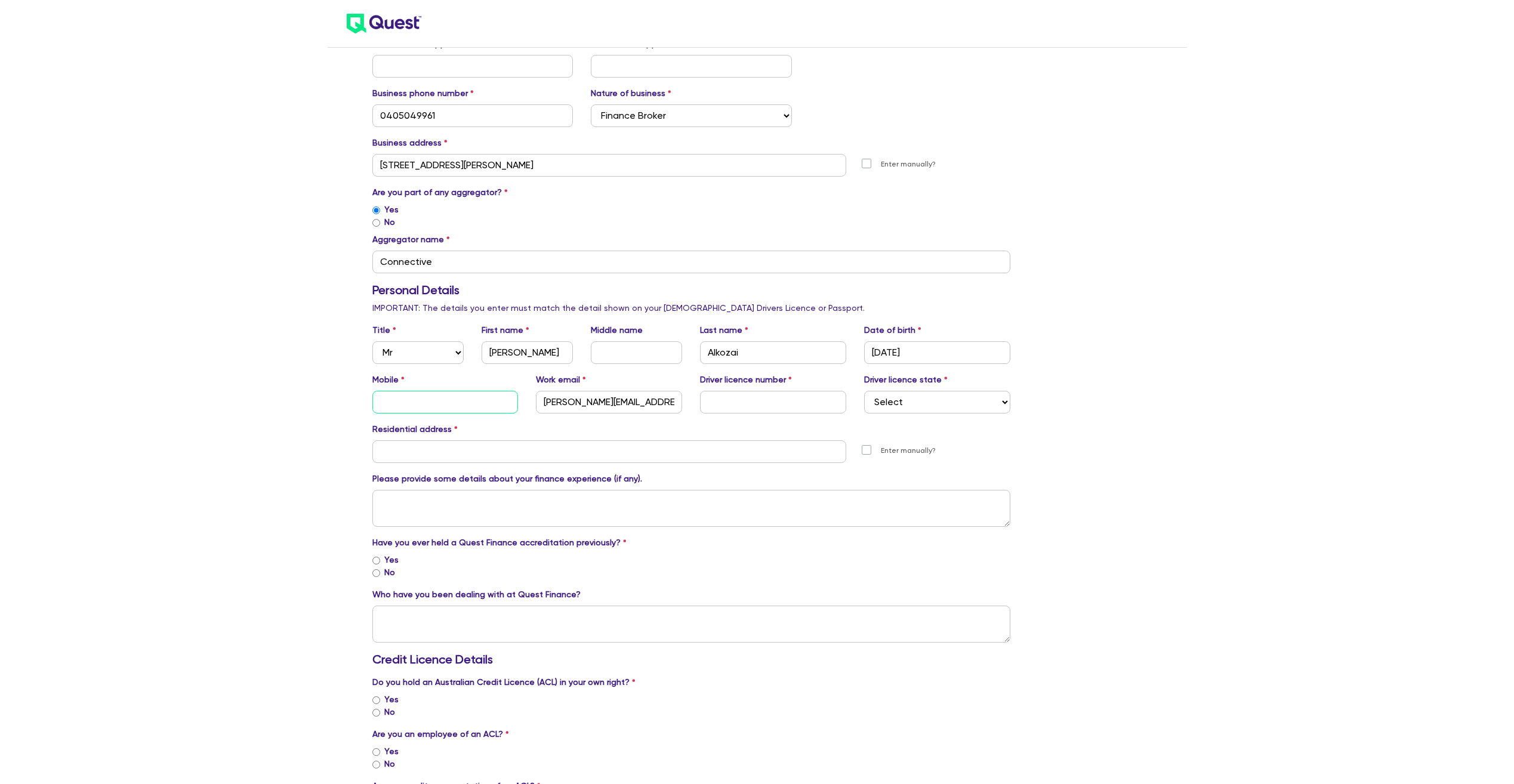 click at bounding box center [445, 402] 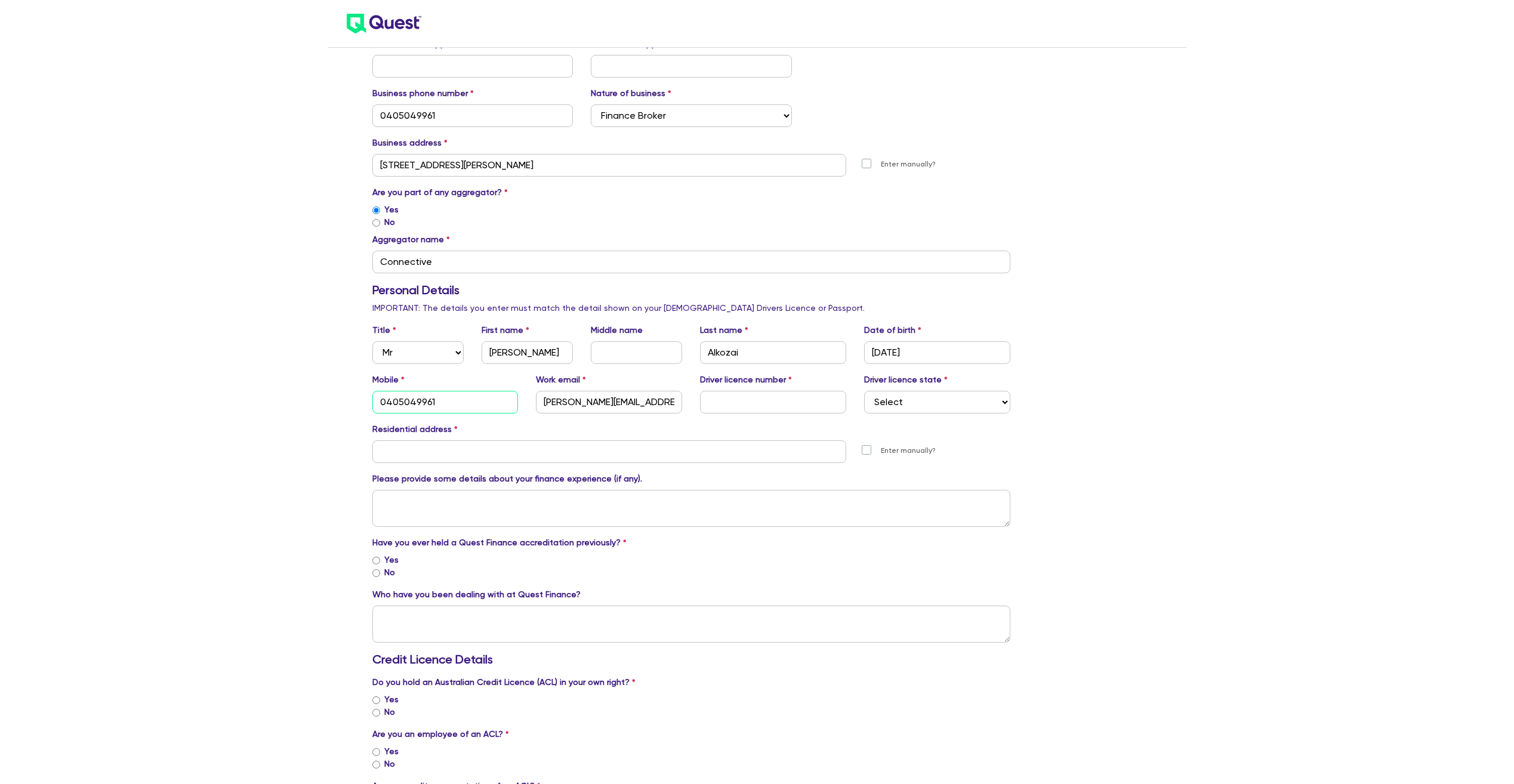 type on "0405049961" 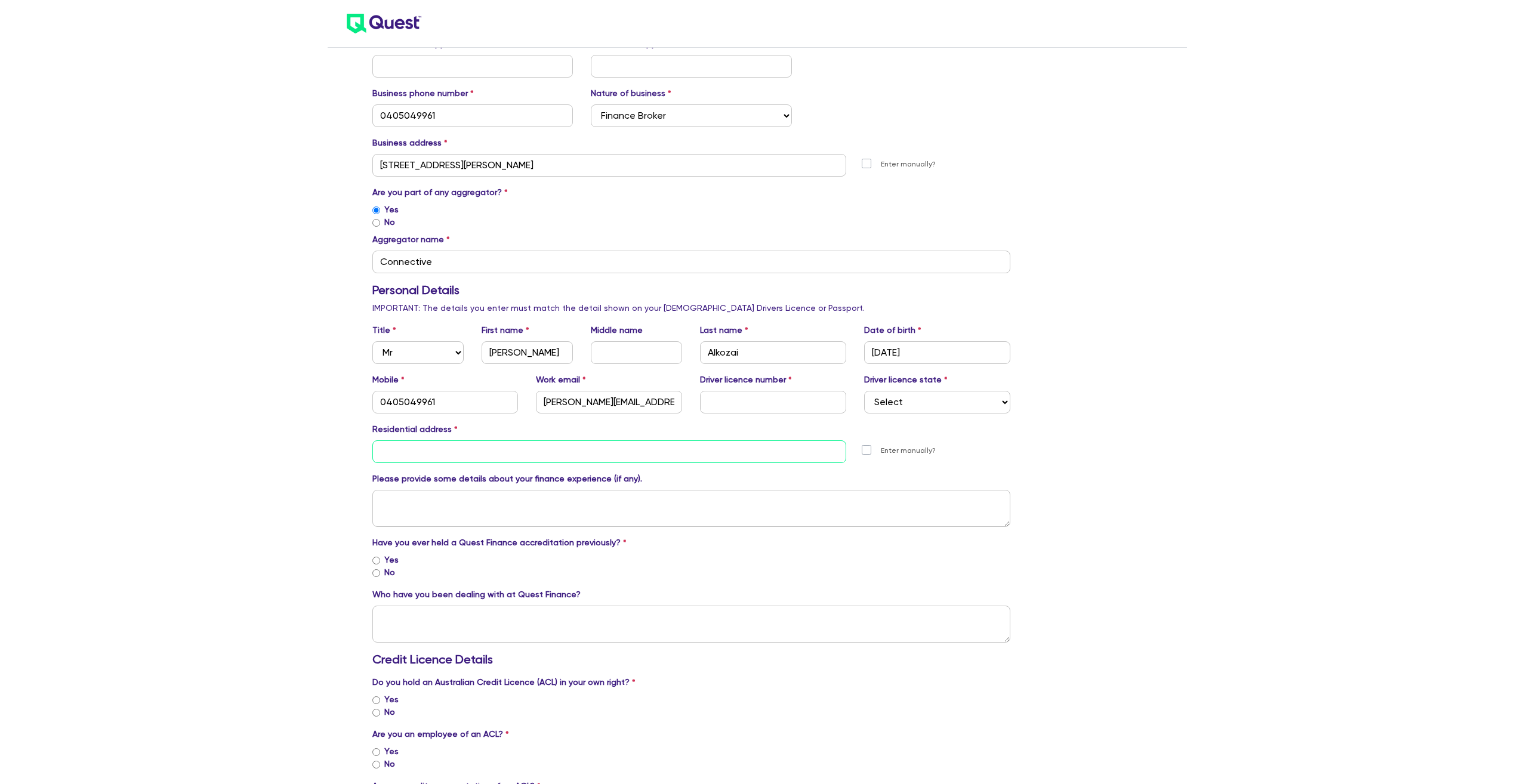 drag, startPoint x: 512, startPoint y: 456, endPoint x: 537, endPoint y: 428, distance: 37.536649 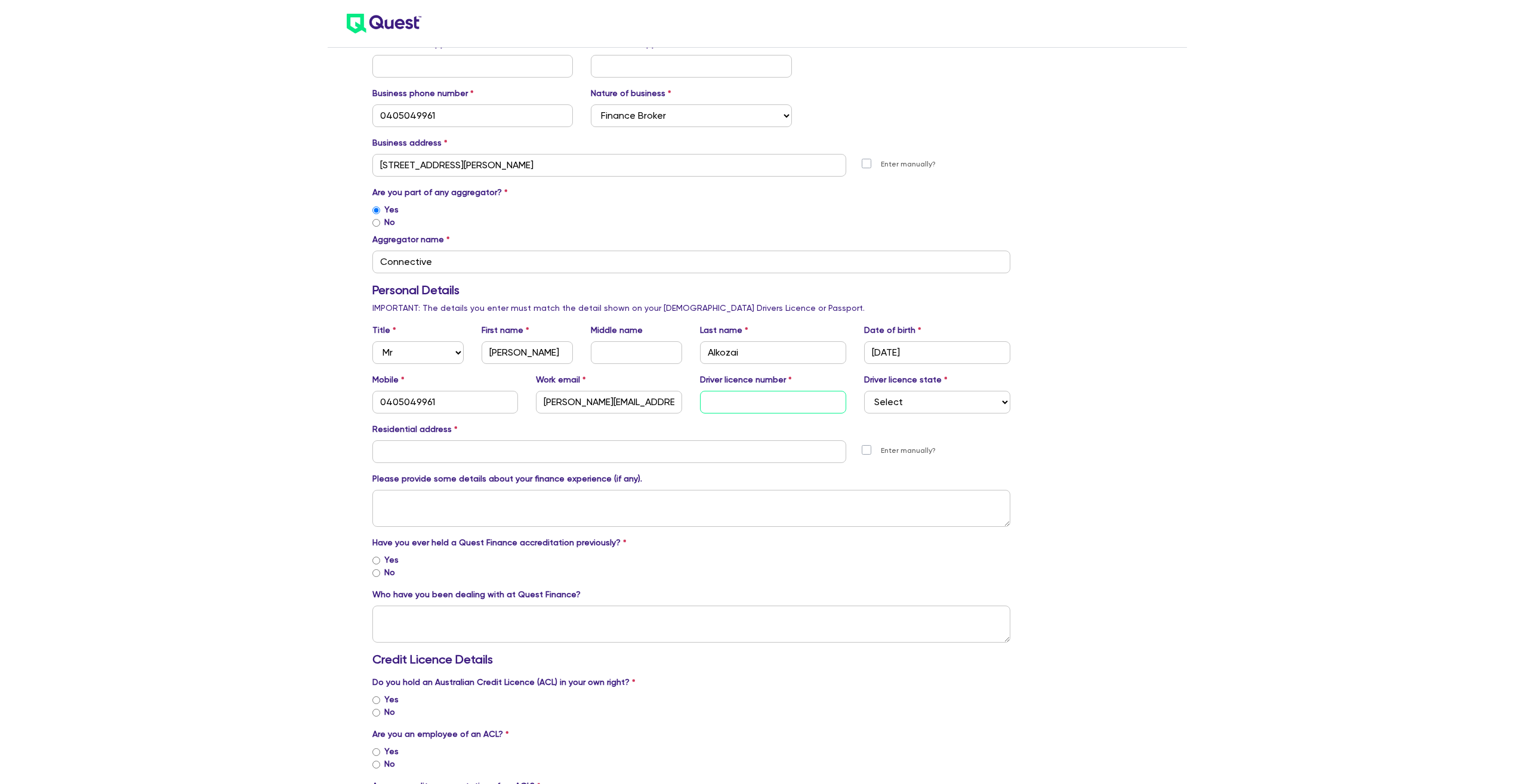 click at bounding box center (773, 402) 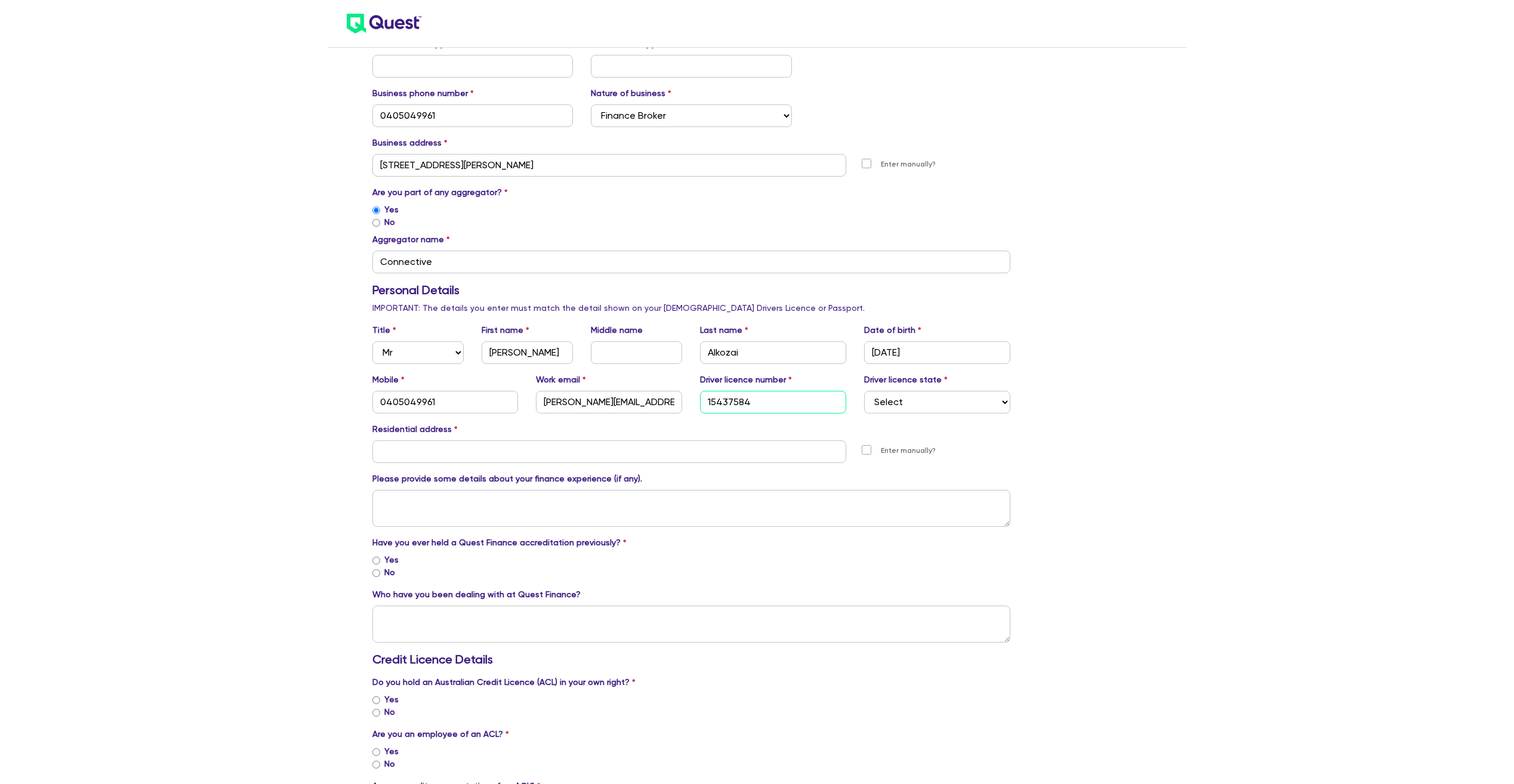 type on "15437584" 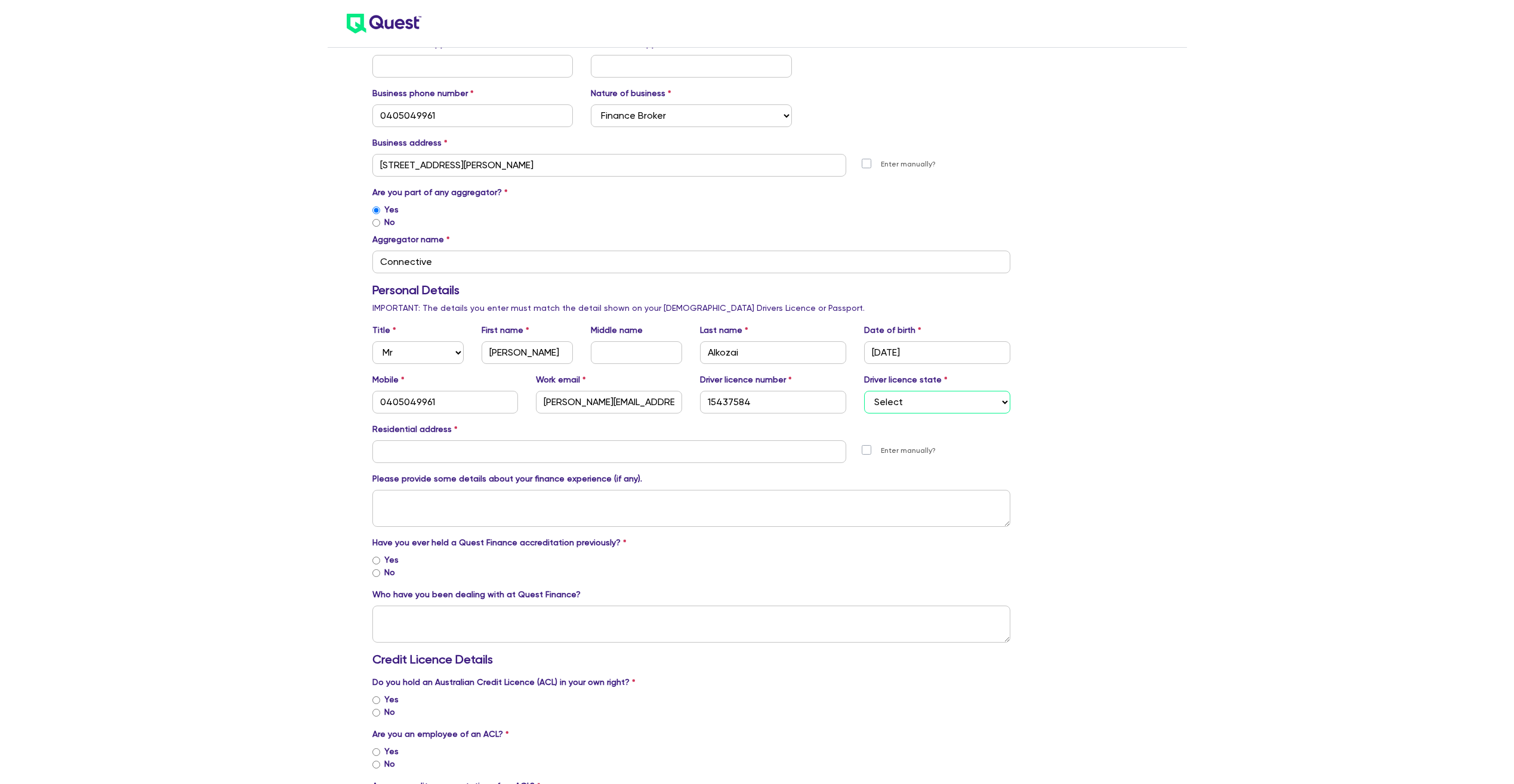 drag, startPoint x: 978, startPoint y: 392, endPoint x: 971, endPoint y: 404, distance: 13.892444 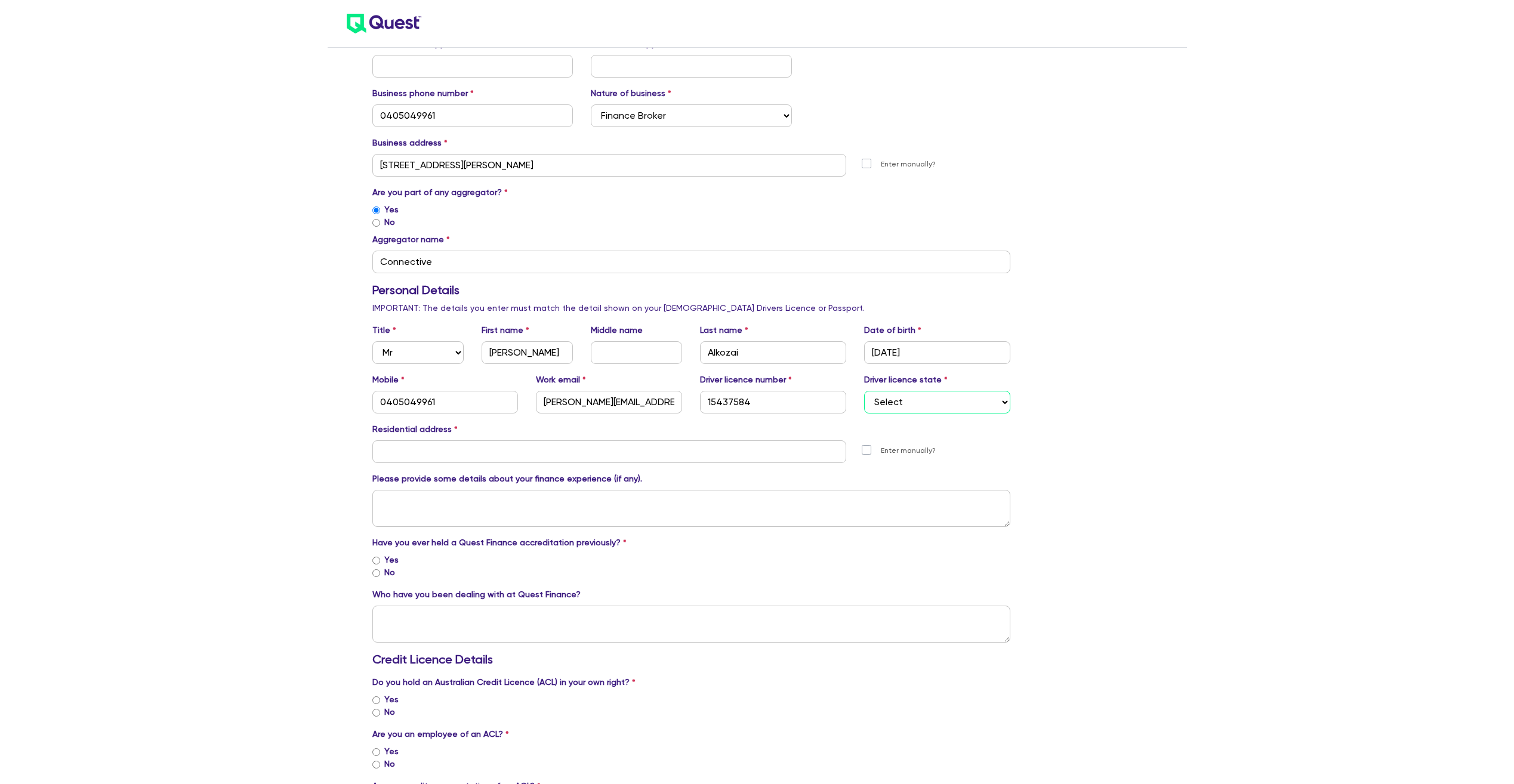 click on "Select [GEOGRAPHIC_DATA] [GEOGRAPHIC_DATA] [GEOGRAPHIC_DATA] [GEOGRAPHIC_DATA] [GEOGRAPHIC_DATA] SA [GEOGRAPHIC_DATA] [GEOGRAPHIC_DATA]" at bounding box center [937, 402] 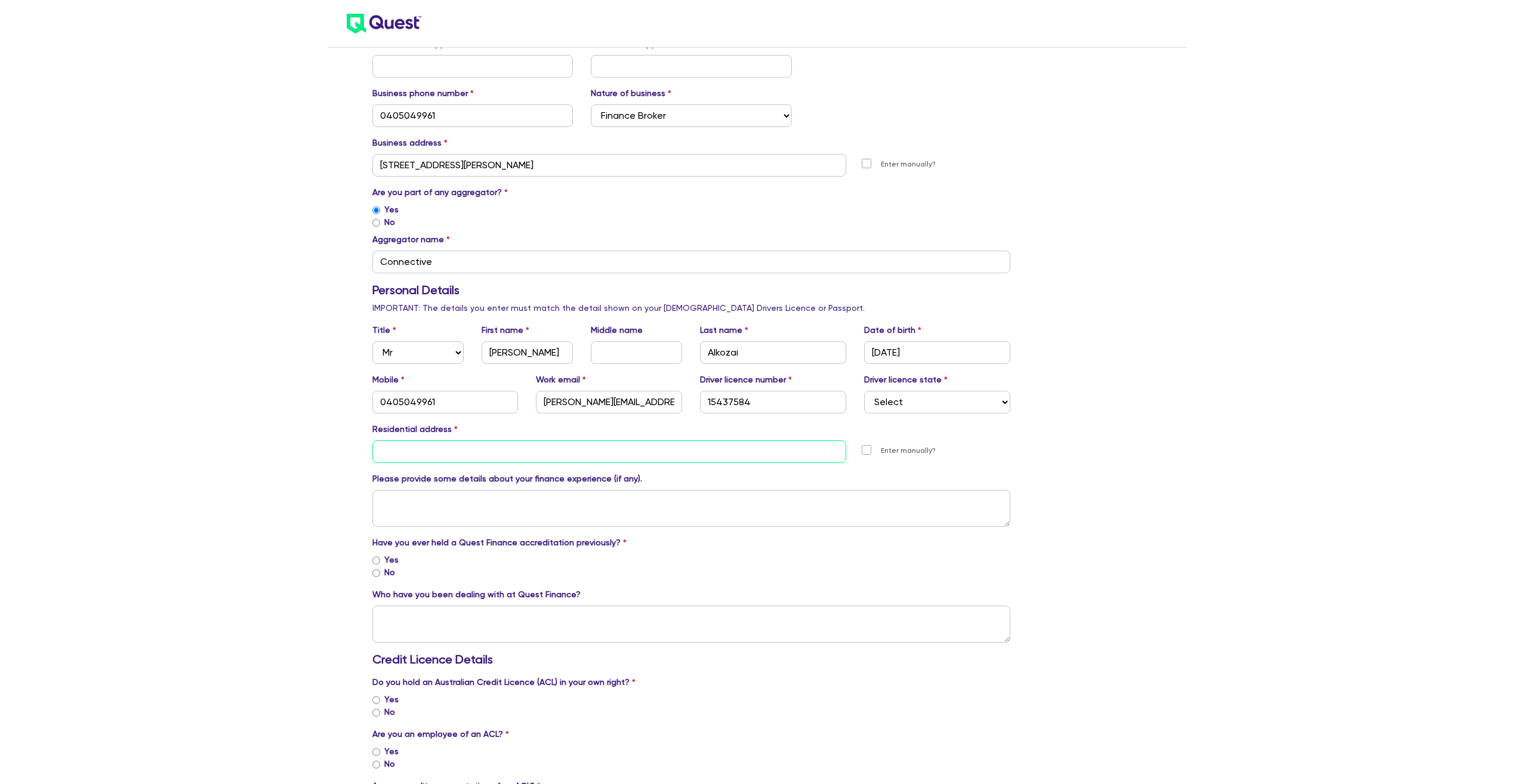 click at bounding box center [609, 452] 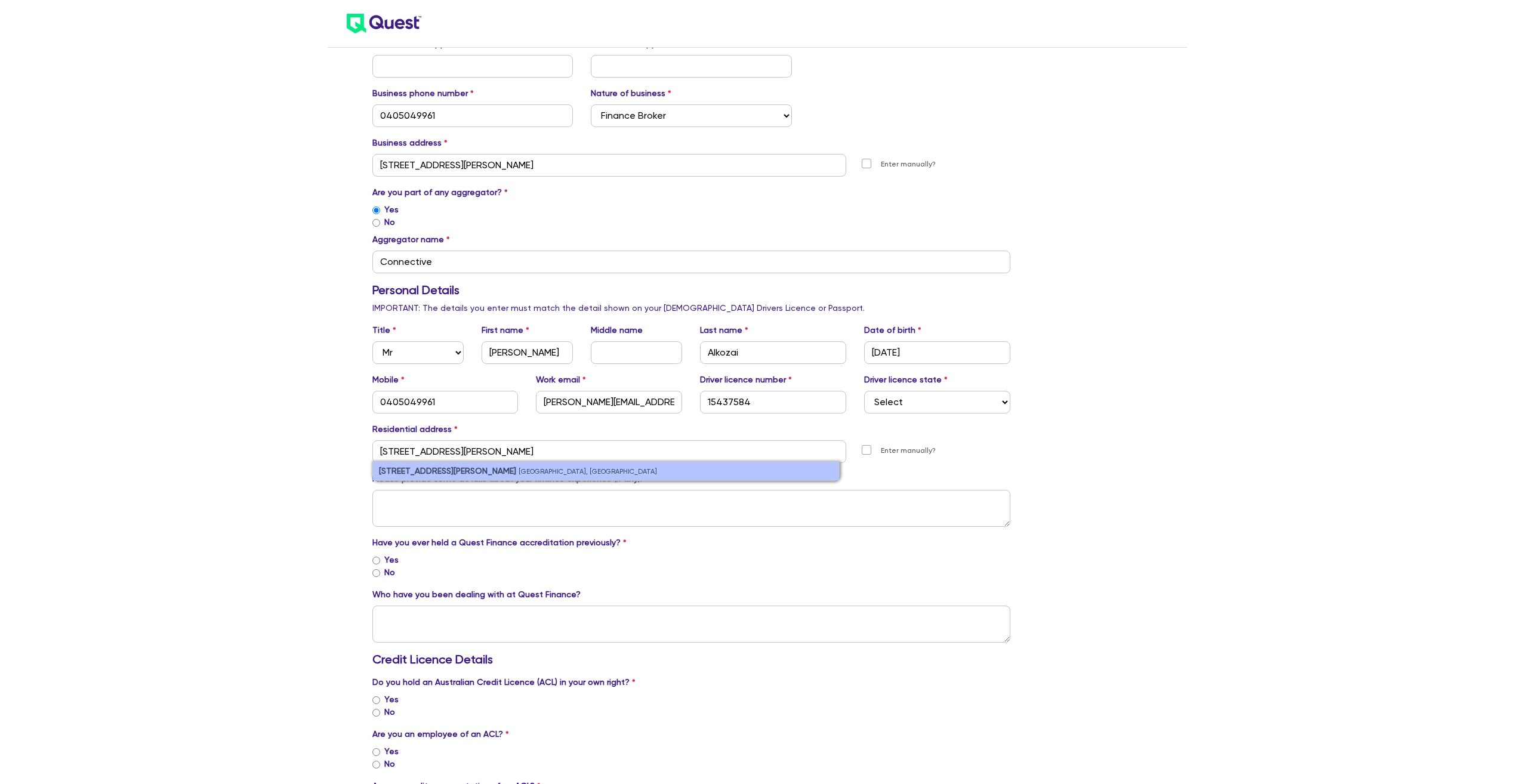 click on "[GEOGRAPHIC_DATA], [GEOGRAPHIC_DATA]" at bounding box center (588, 471) 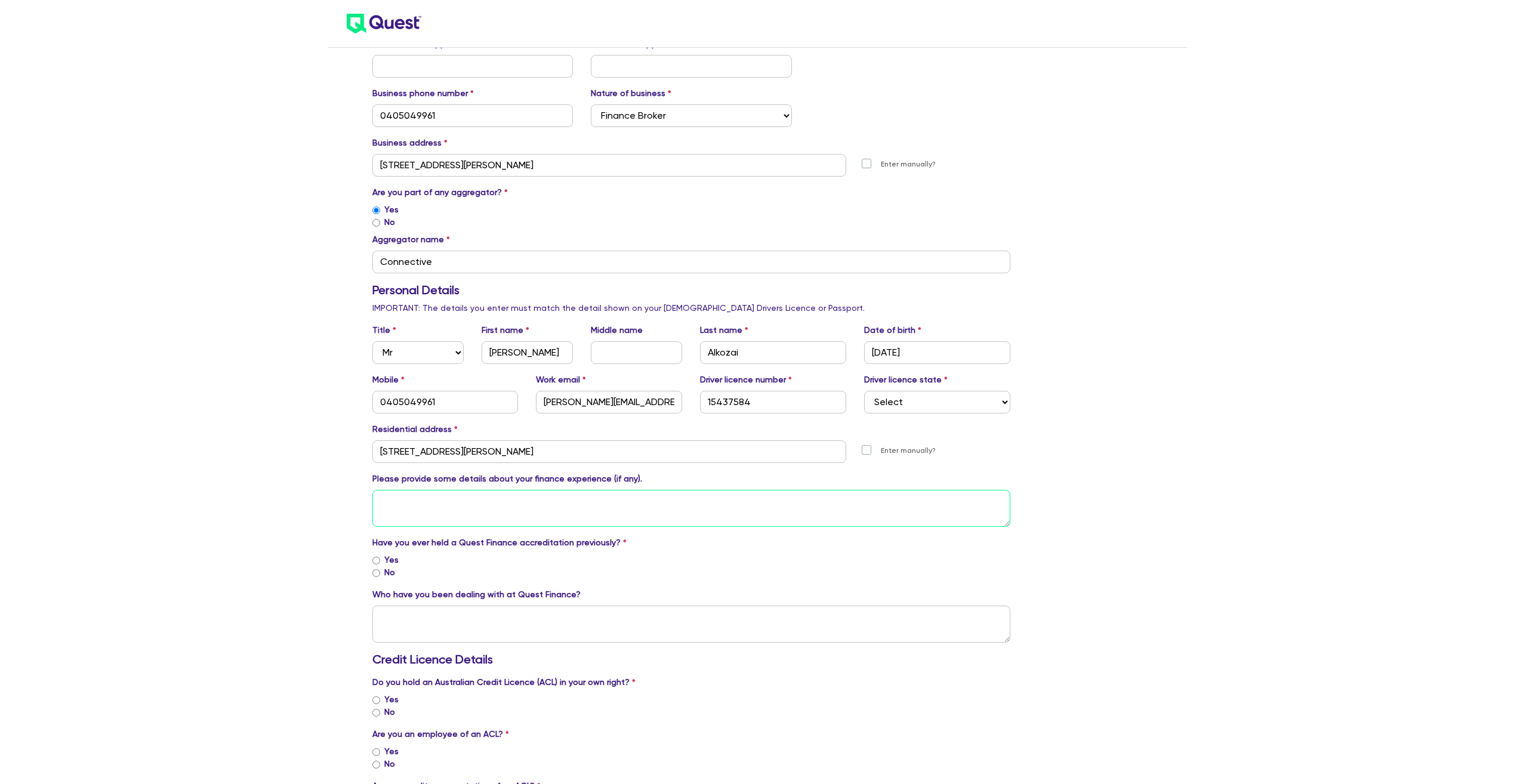 click at bounding box center (692, 508) 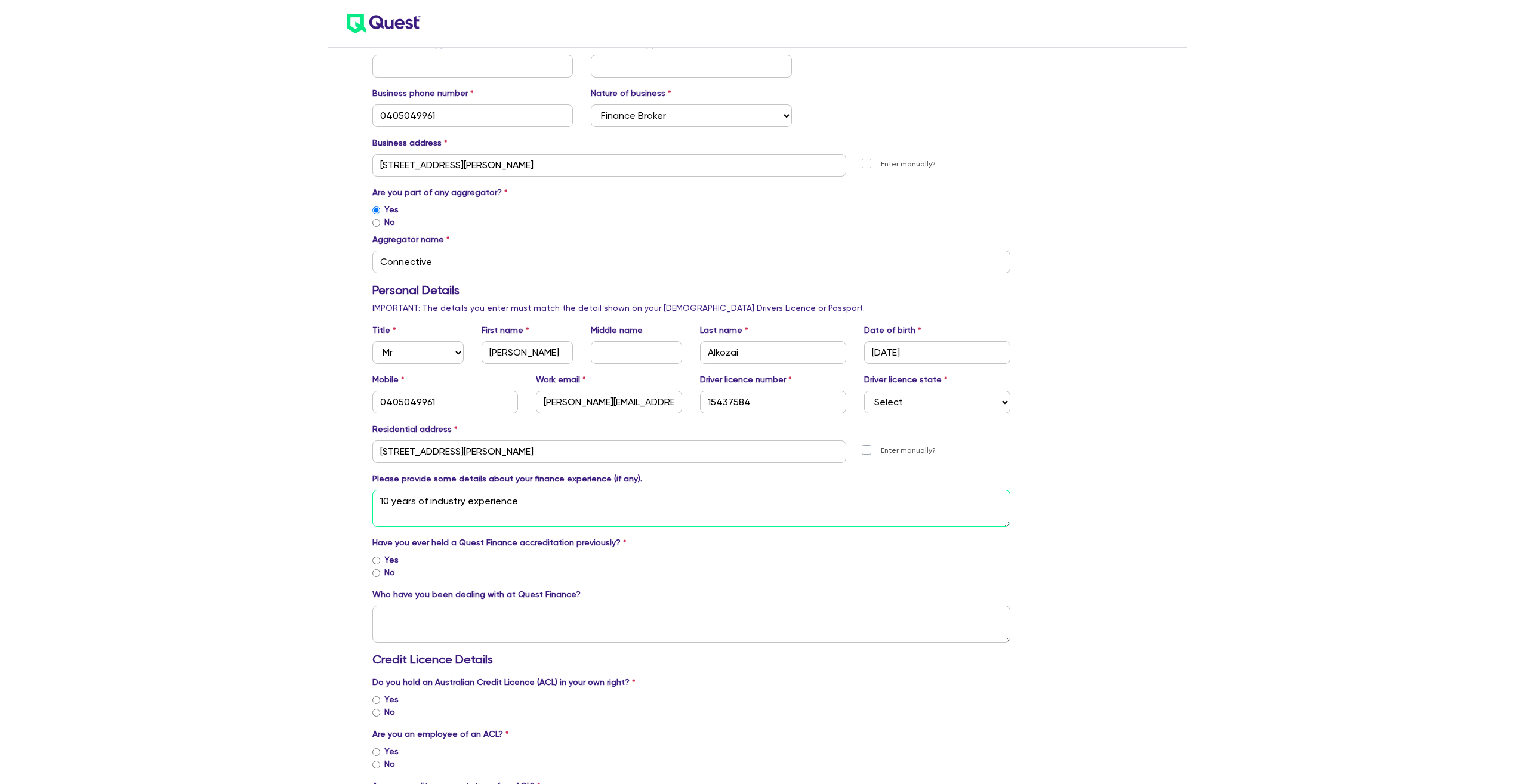 type on "10 years of industry experience" 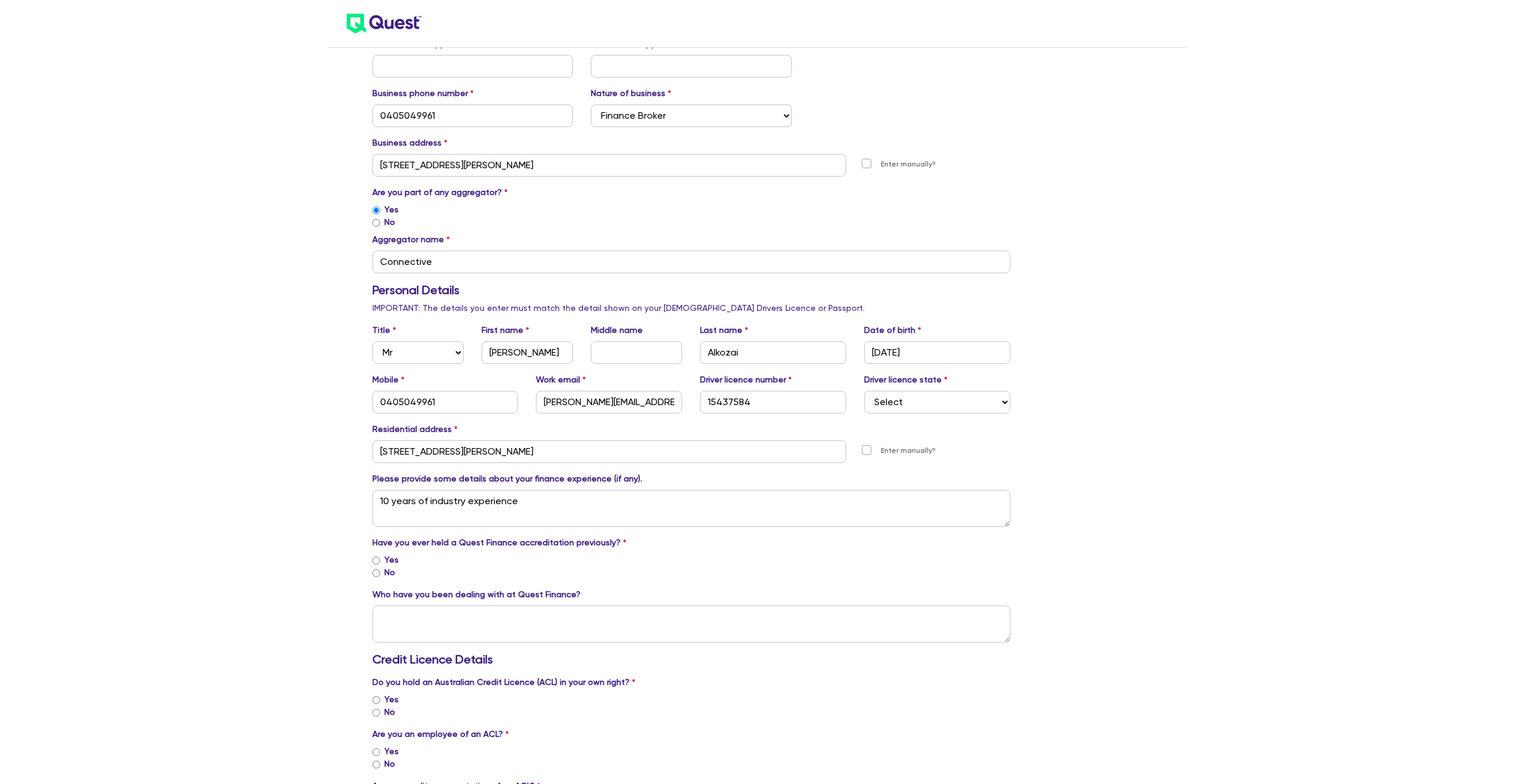 click on "Yes" at bounding box center [391, 560] 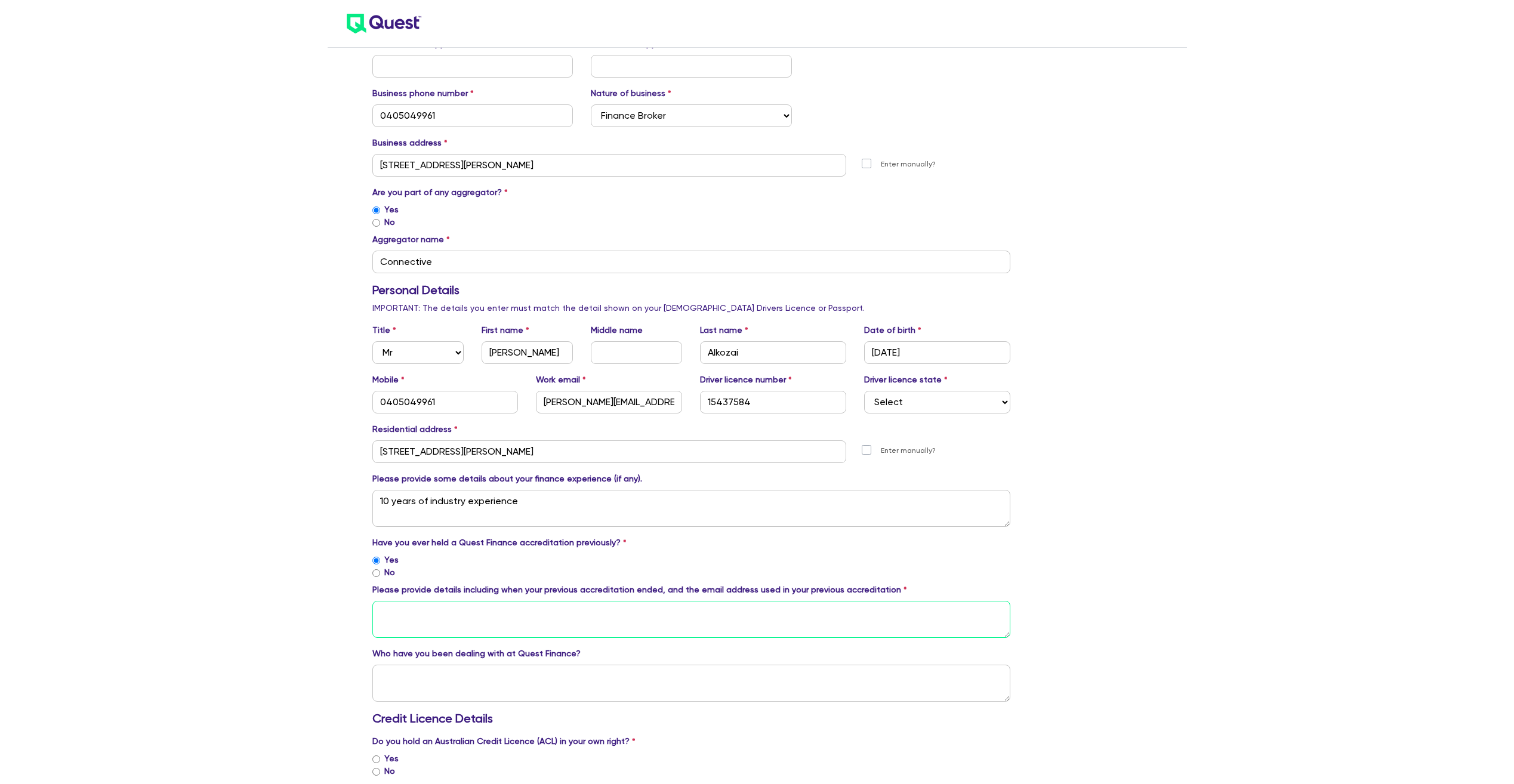 click at bounding box center [692, 619] 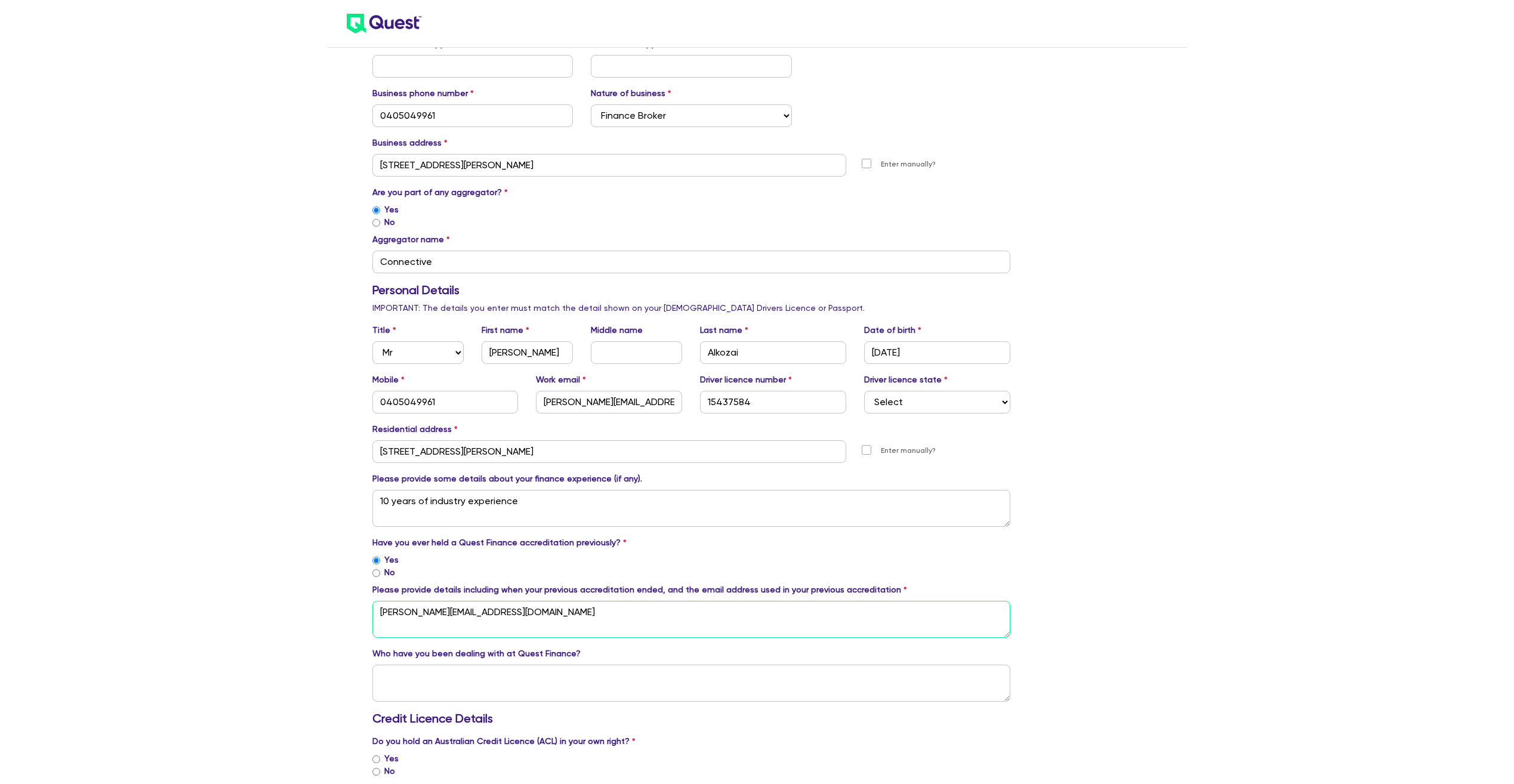 type on "[PERSON_NAME][EMAIL_ADDRESS][DOMAIN_NAME]" 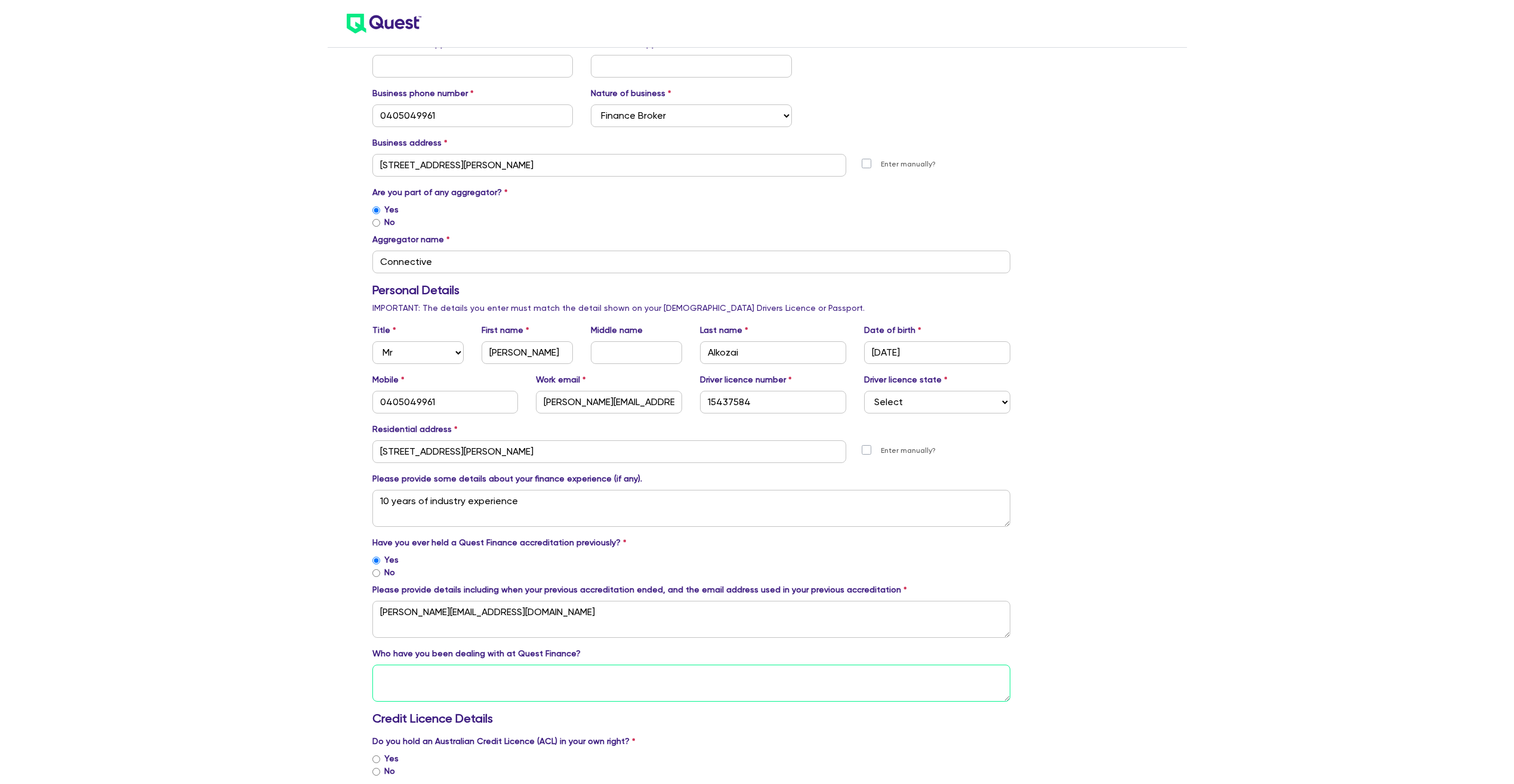 click at bounding box center [692, 683] 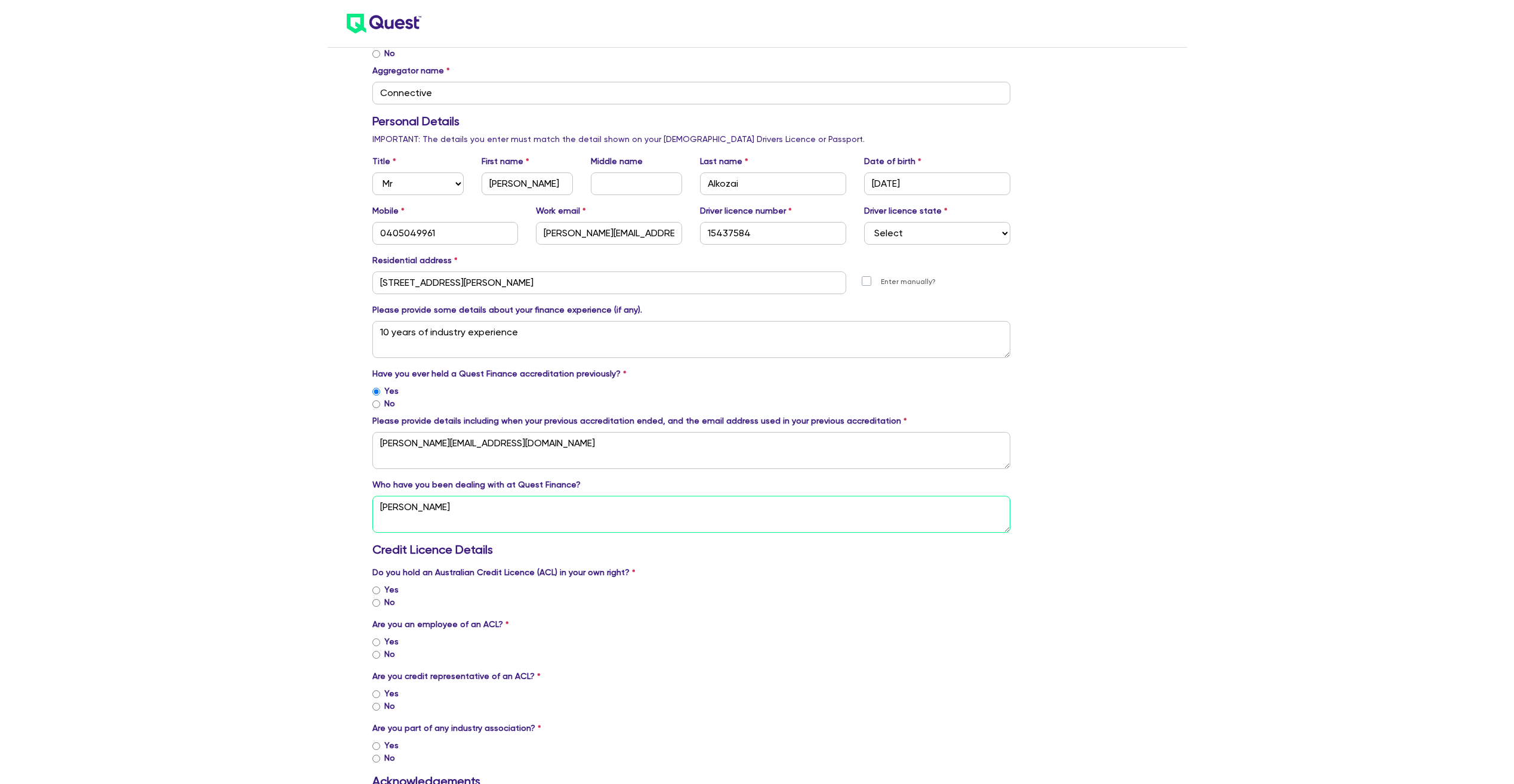 scroll, scrollTop: 358, scrollLeft: 0, axis: vertical 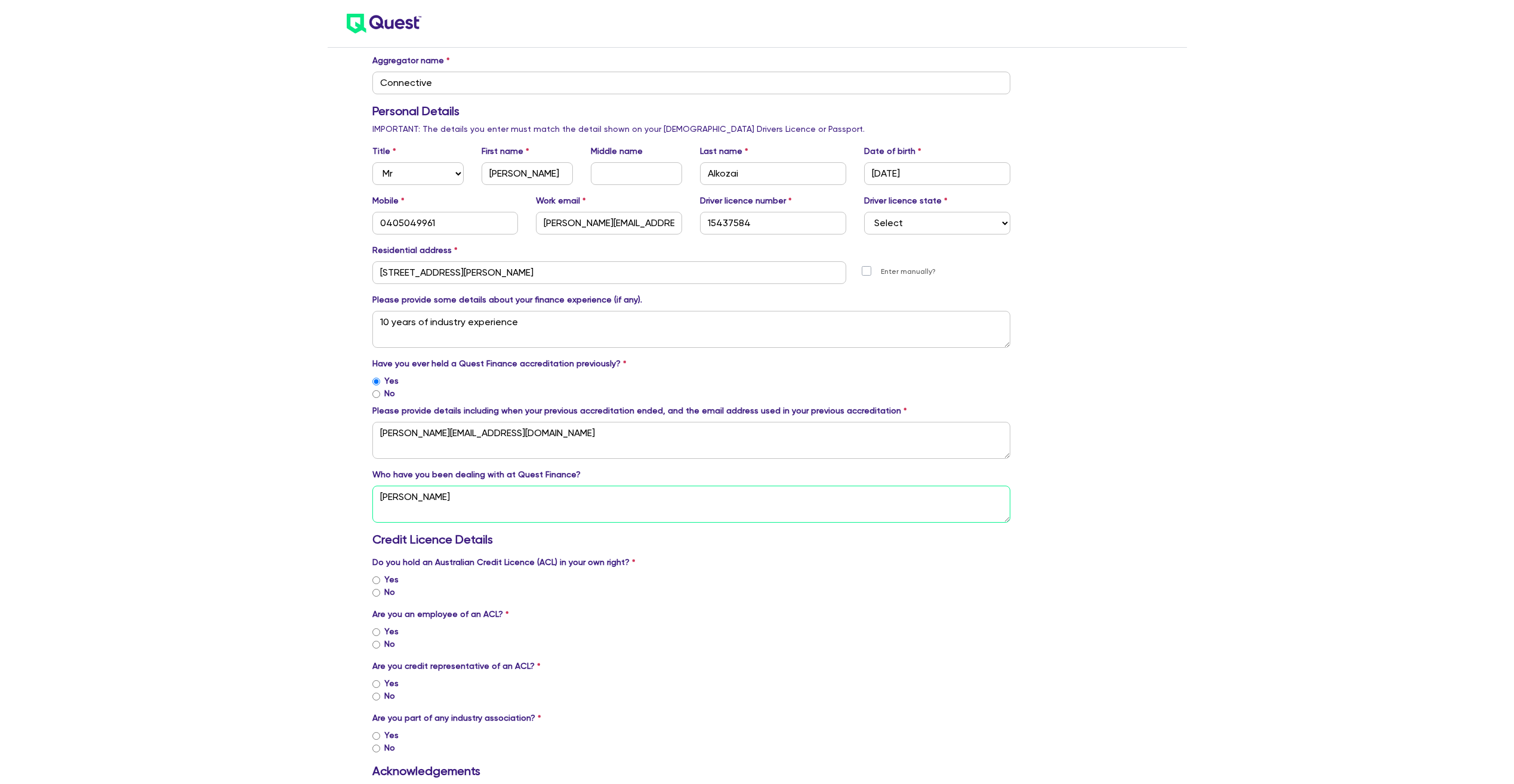 type on "[PERSON_NAME]" 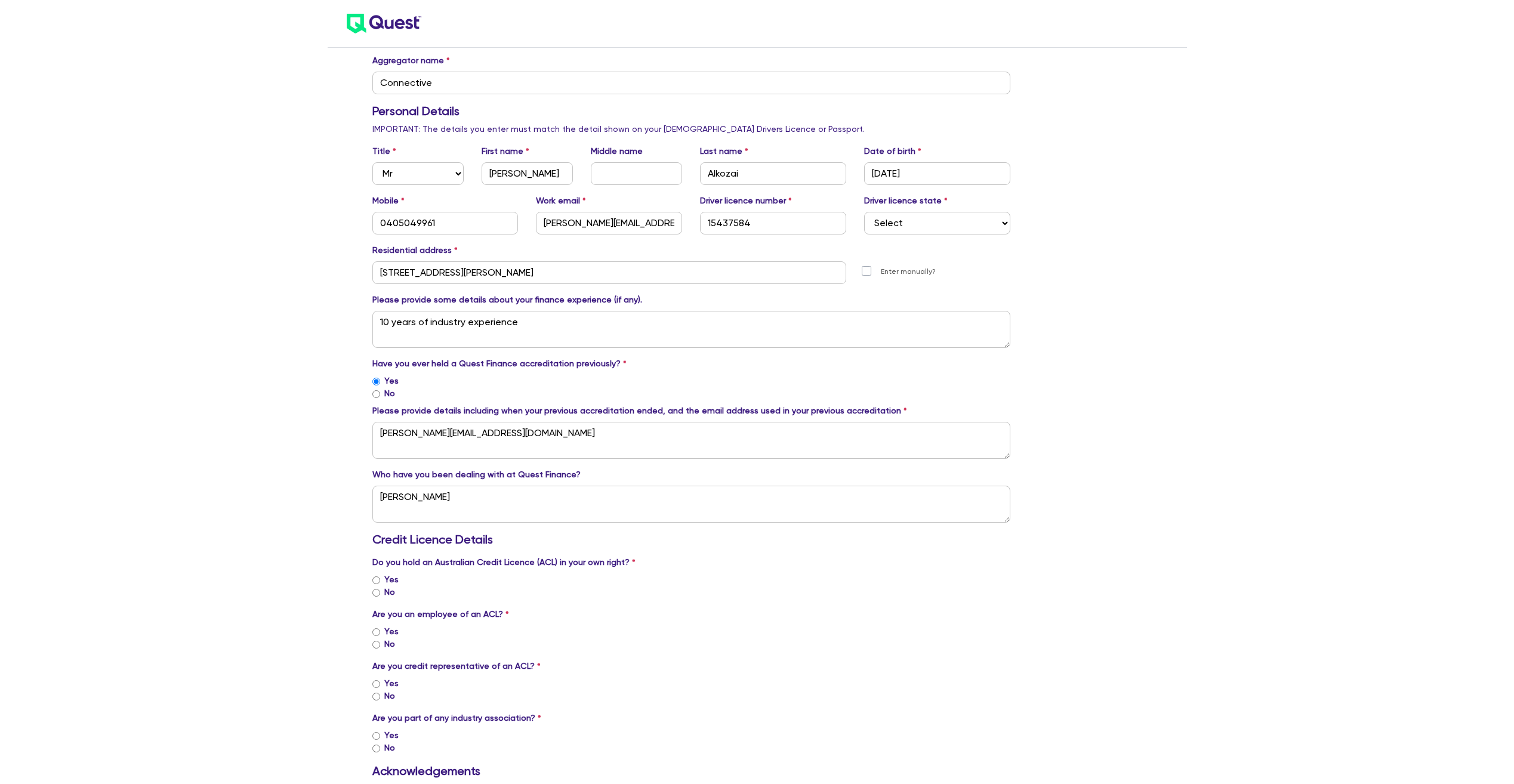 click on "Yes" at bounding box center [391, 579] 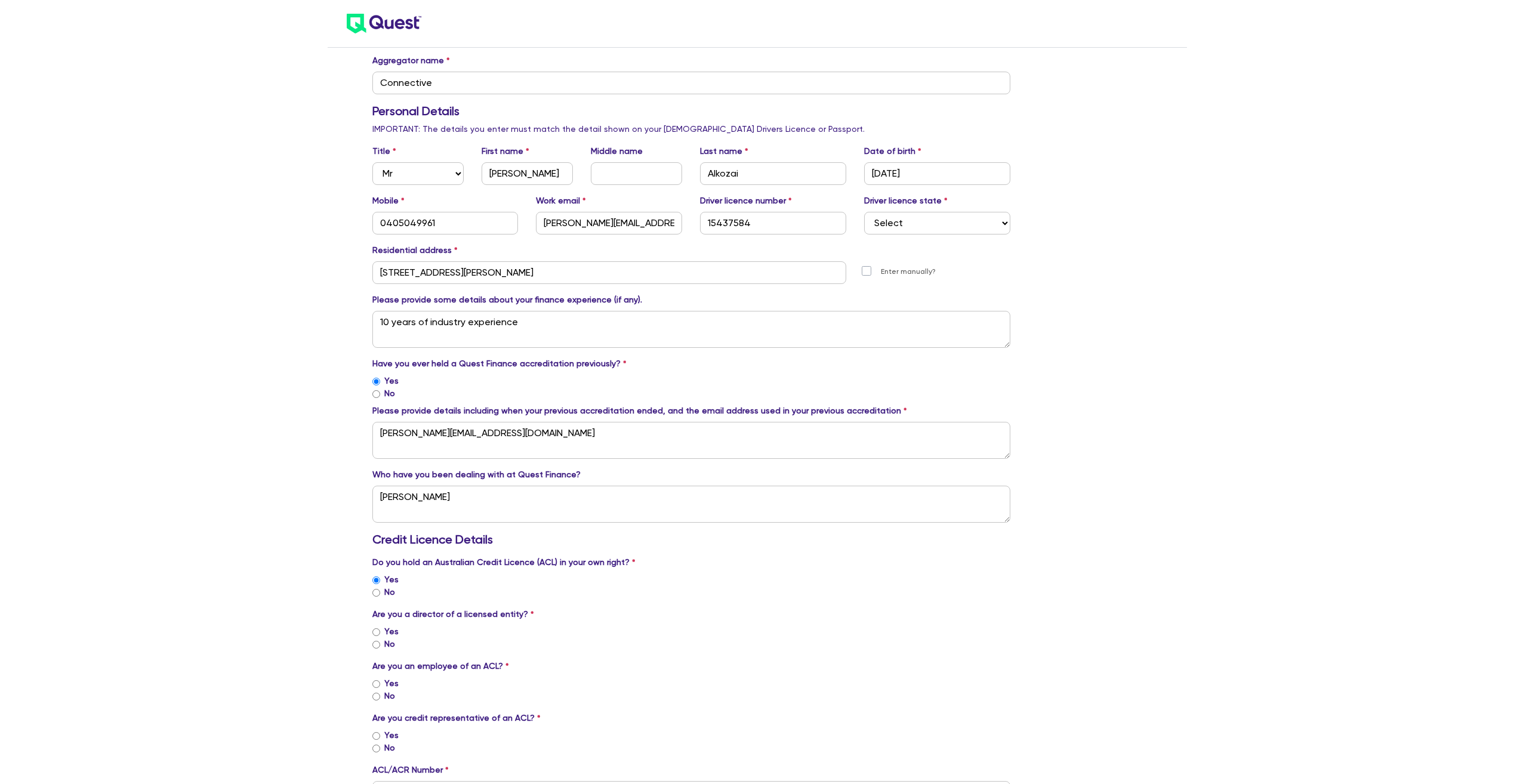 click on "No" at bounding box center [390, 592] 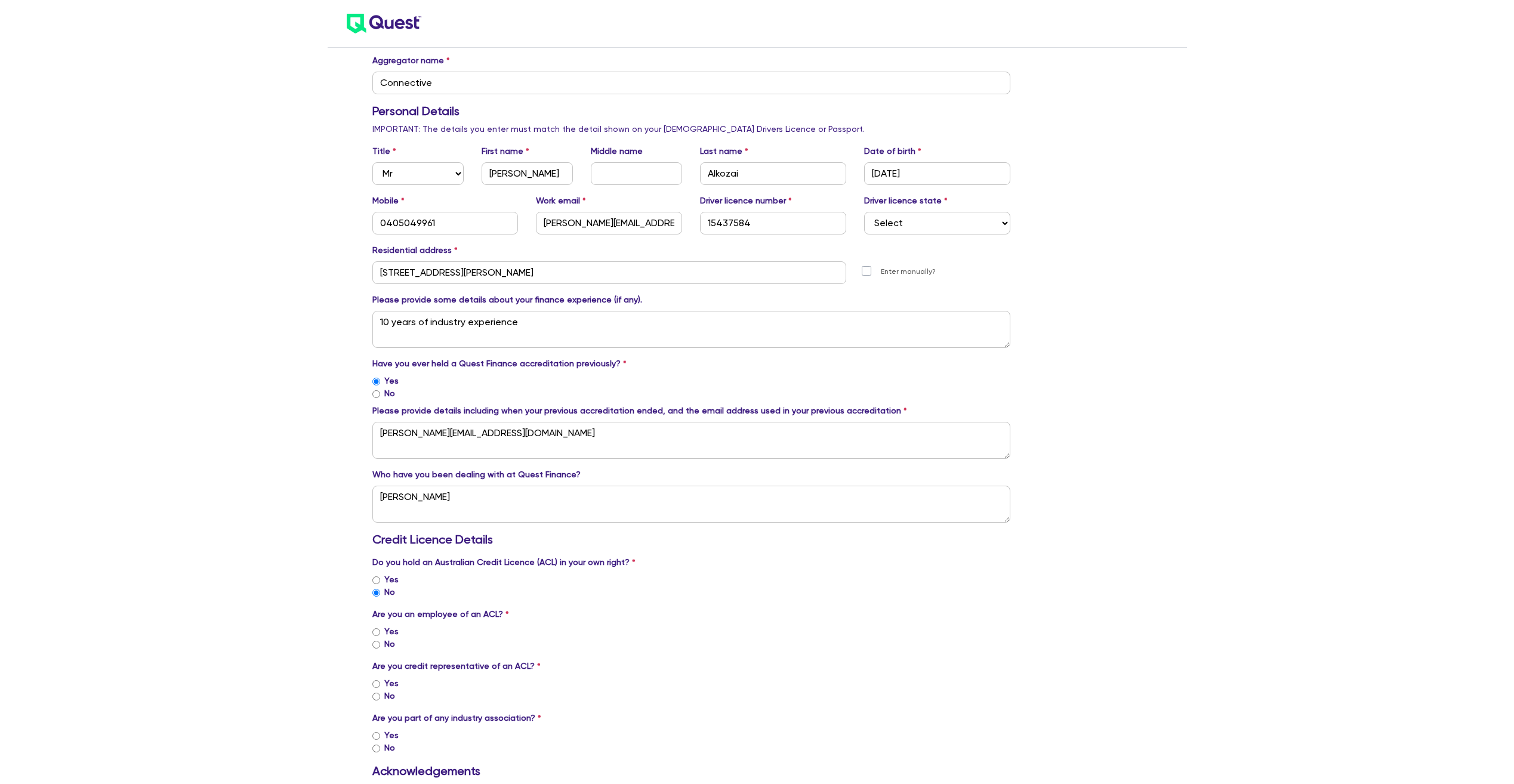 click on "No" at bounding box center [390, 644] 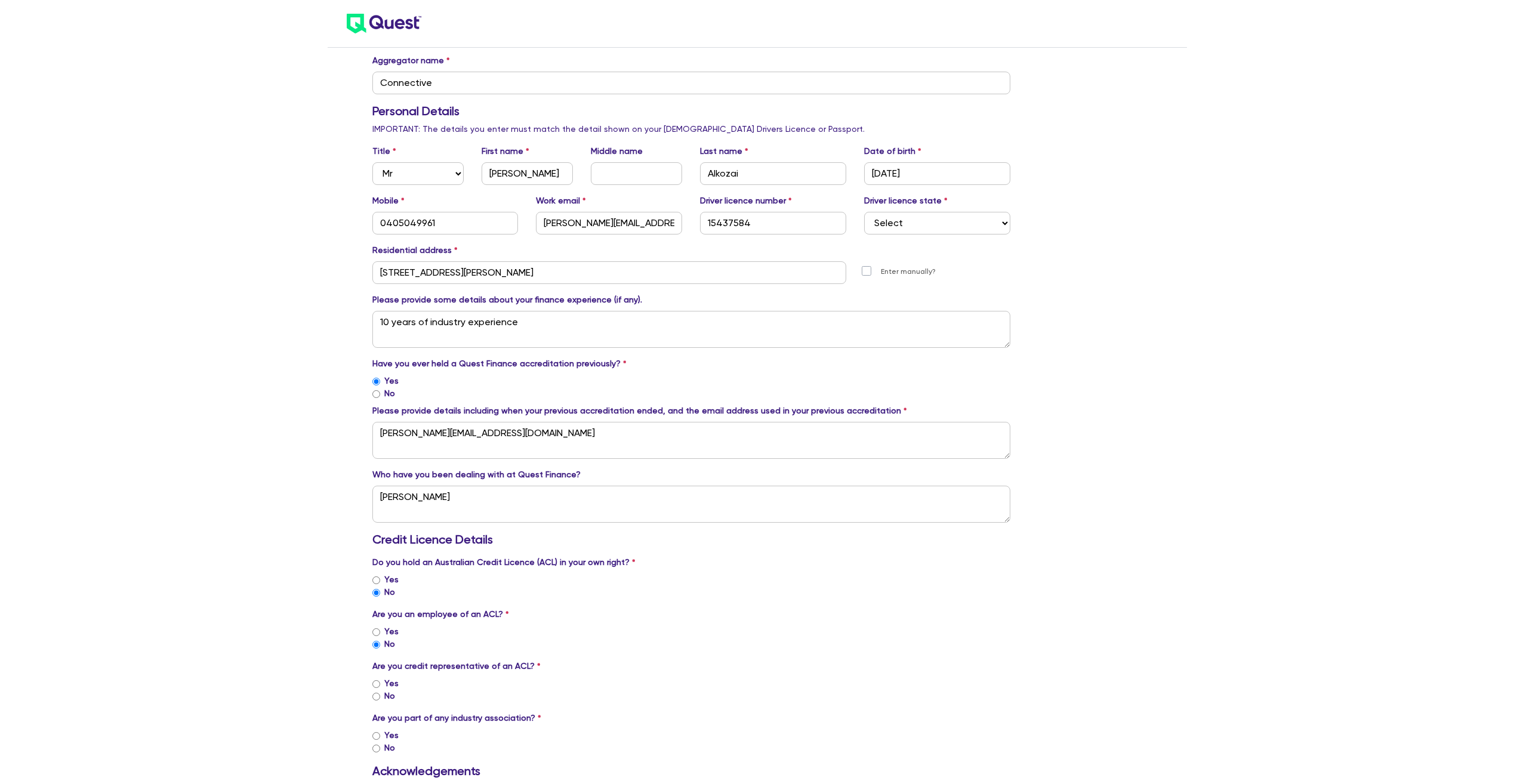 scroll, scrollTop: 418, scrollLeft: 0, axis: vertical 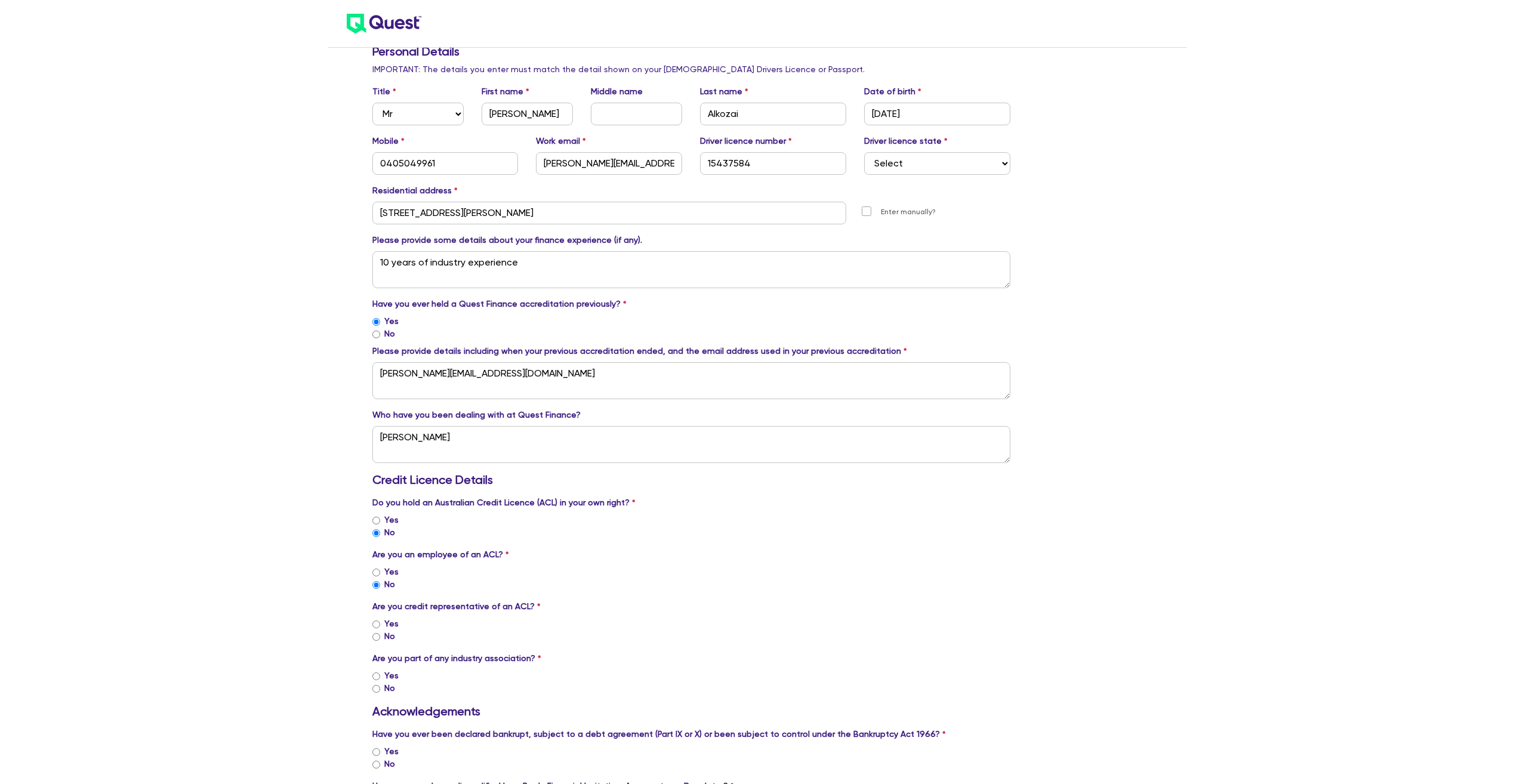 click on "No" at bounding box center (390, 636) 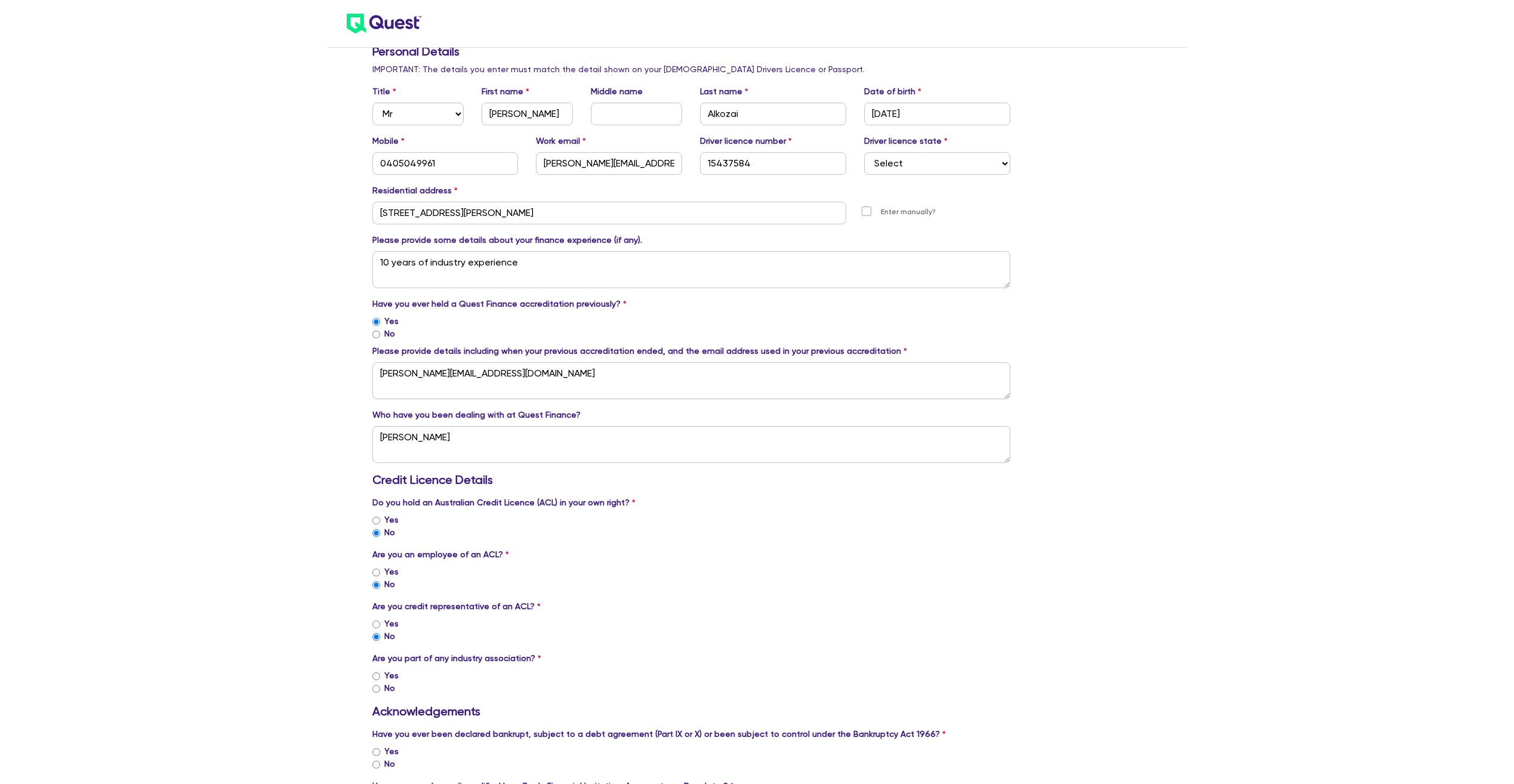 click on "Yes" at bounding box center (391, 624) 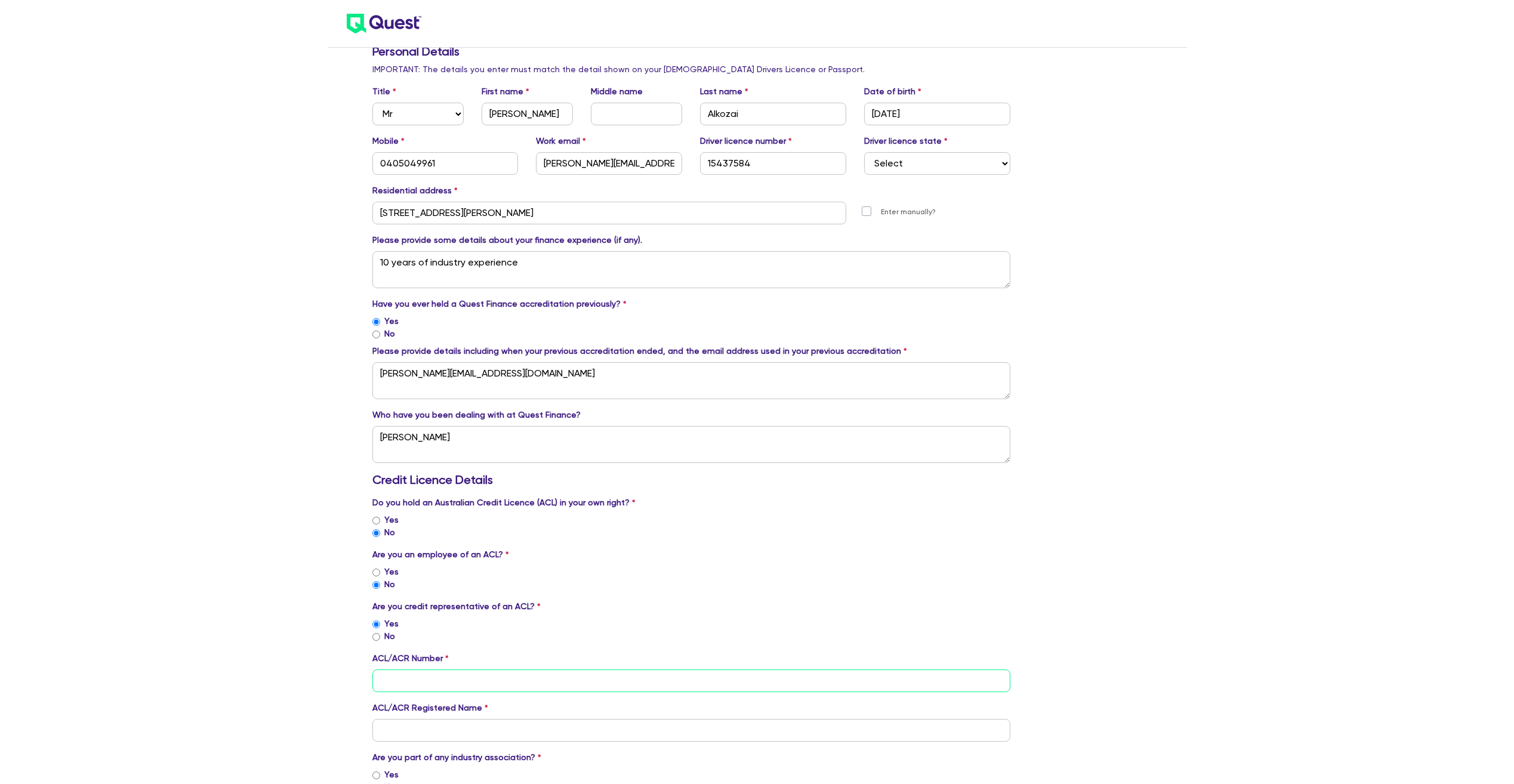 click at bounding box center [692, 681] 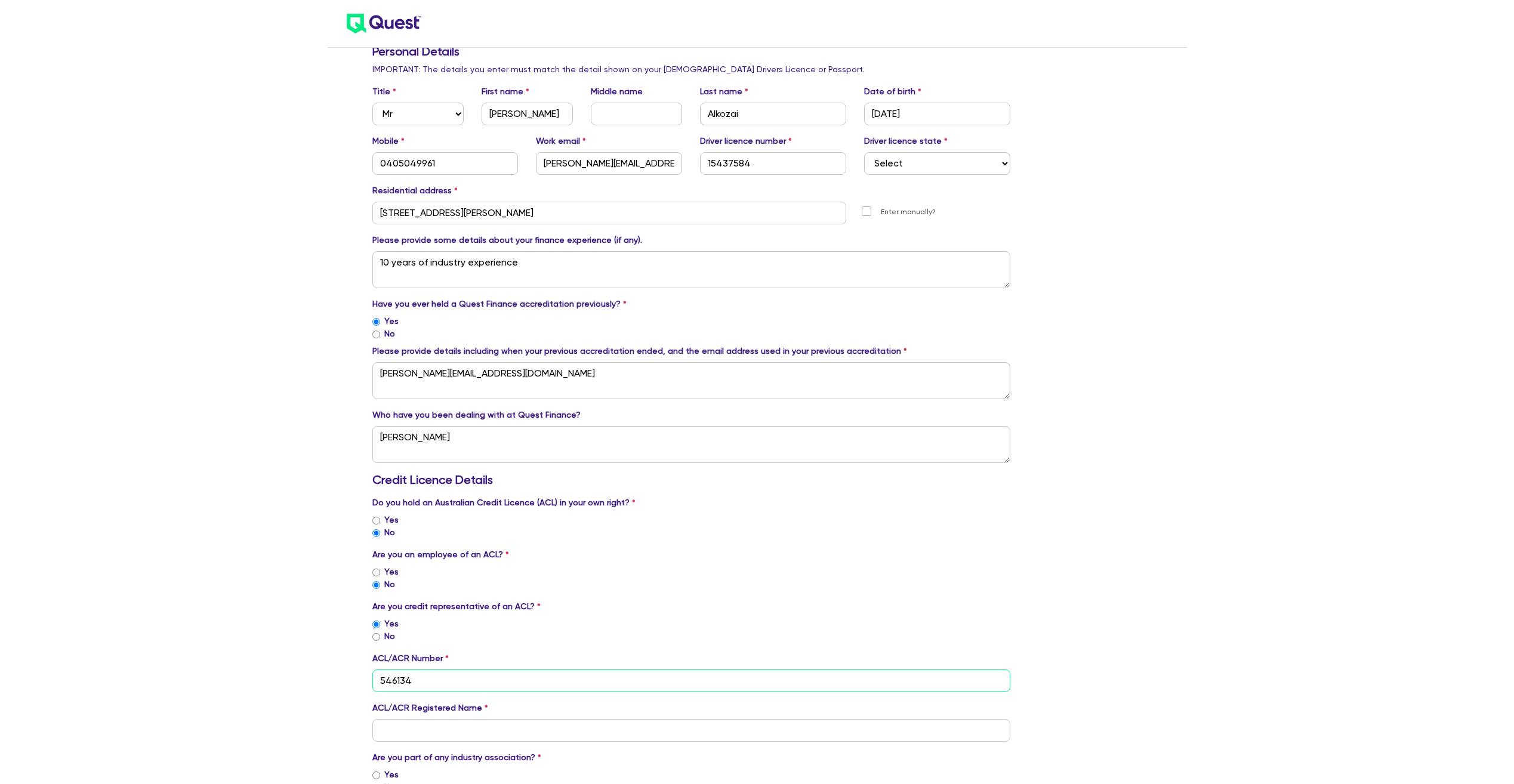 type on "546134" 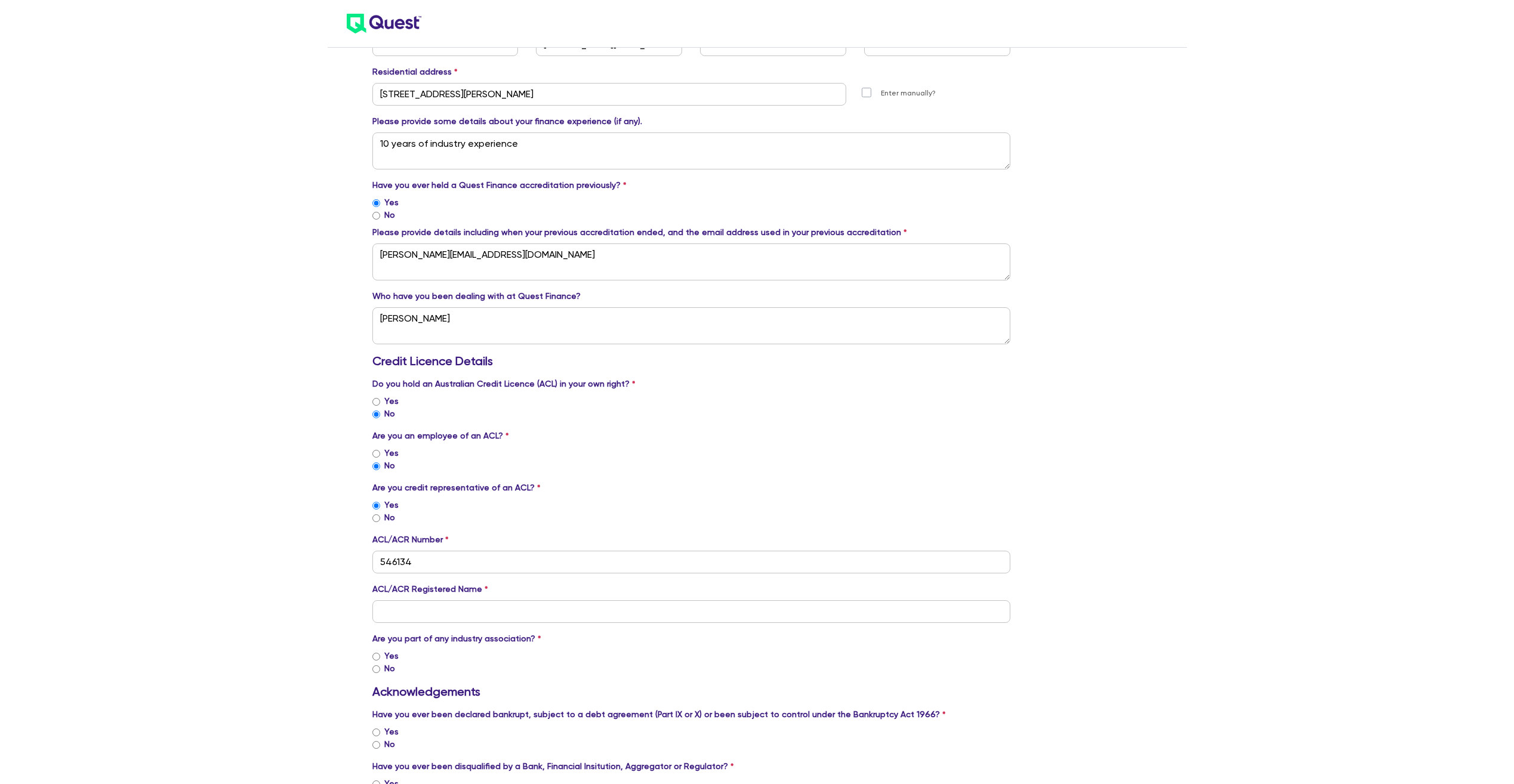 scroll, scrollTop: 537, scrollLeft: 0, axis: vertical 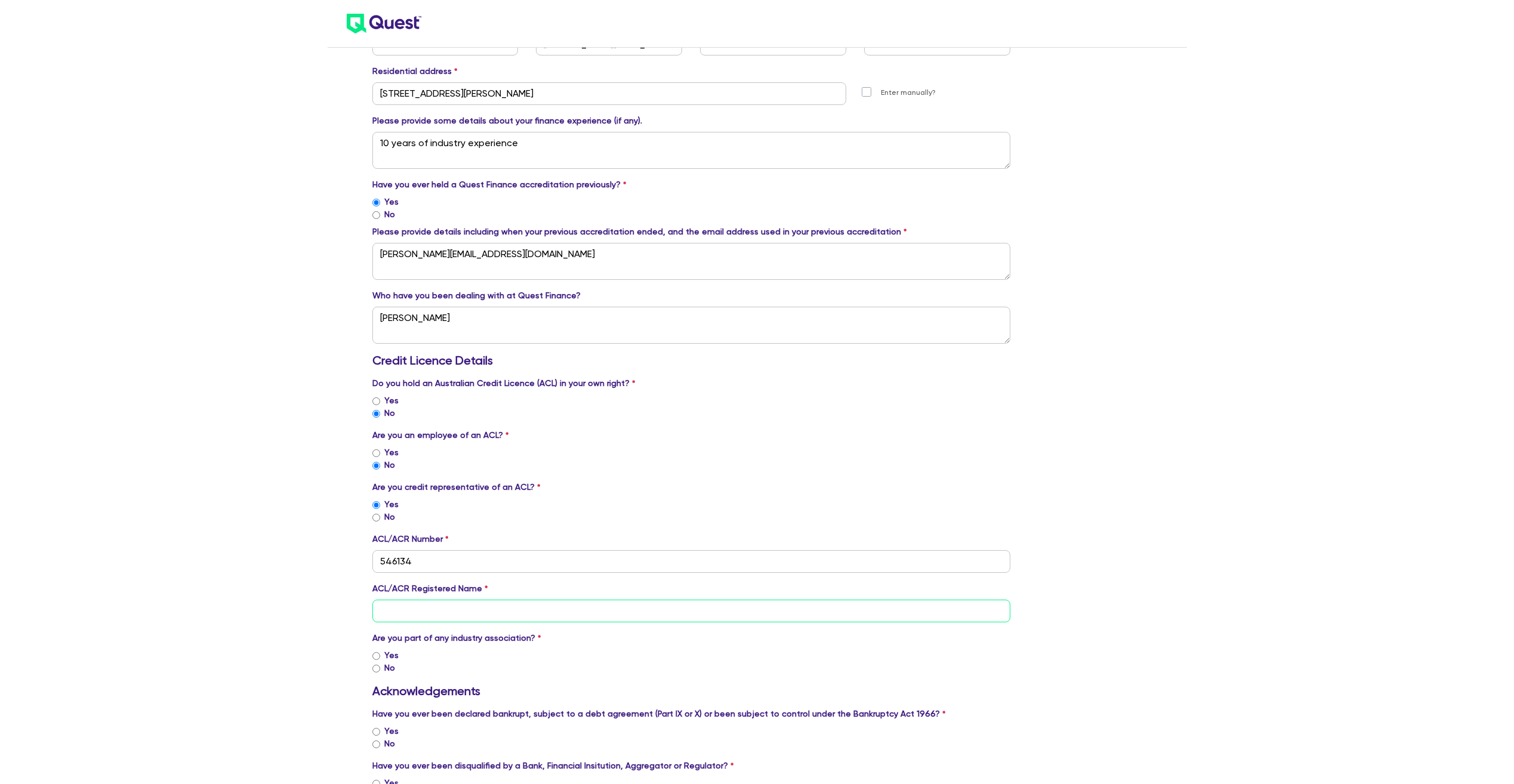 click at bounding box center (692, 611) 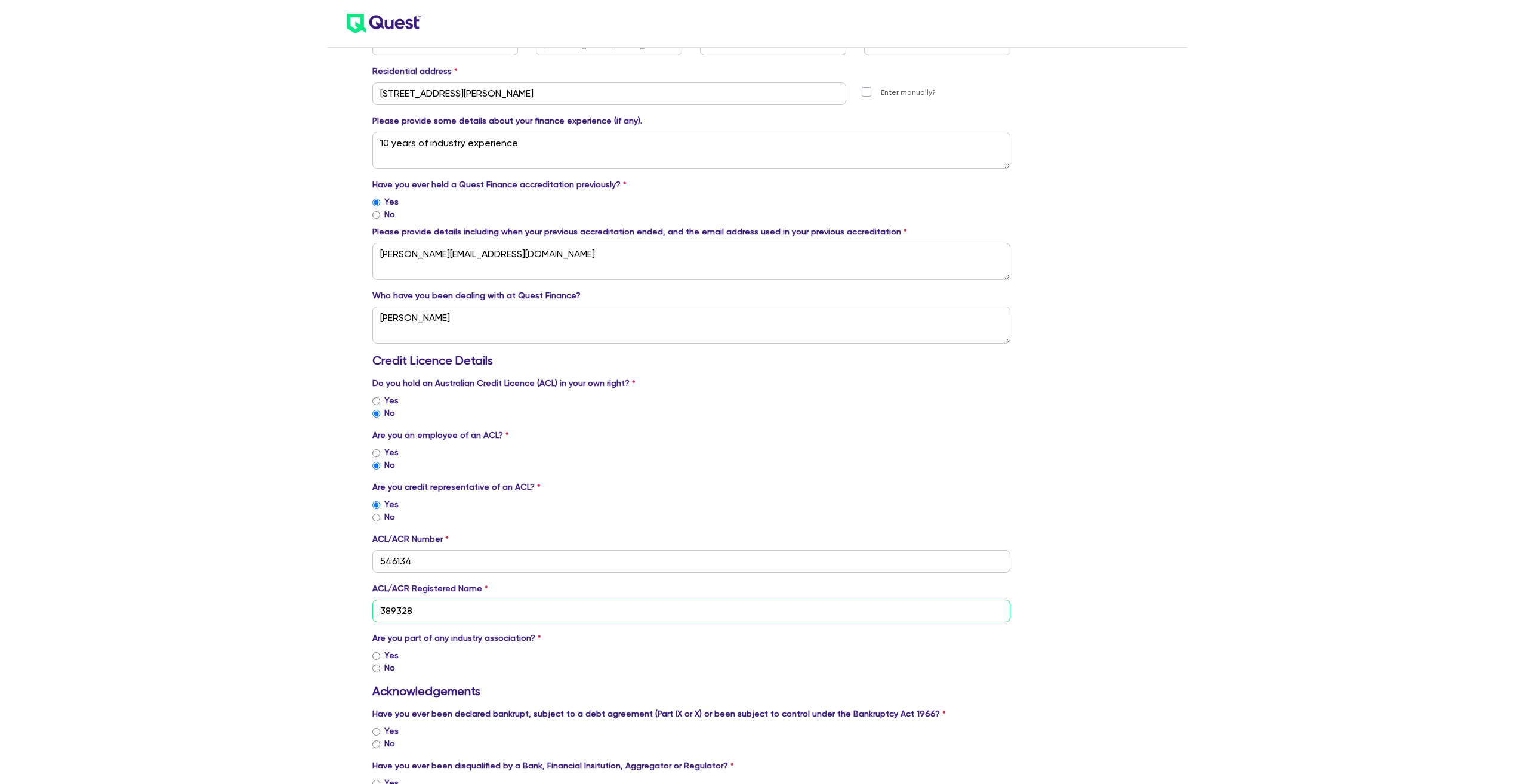 type on "389328" 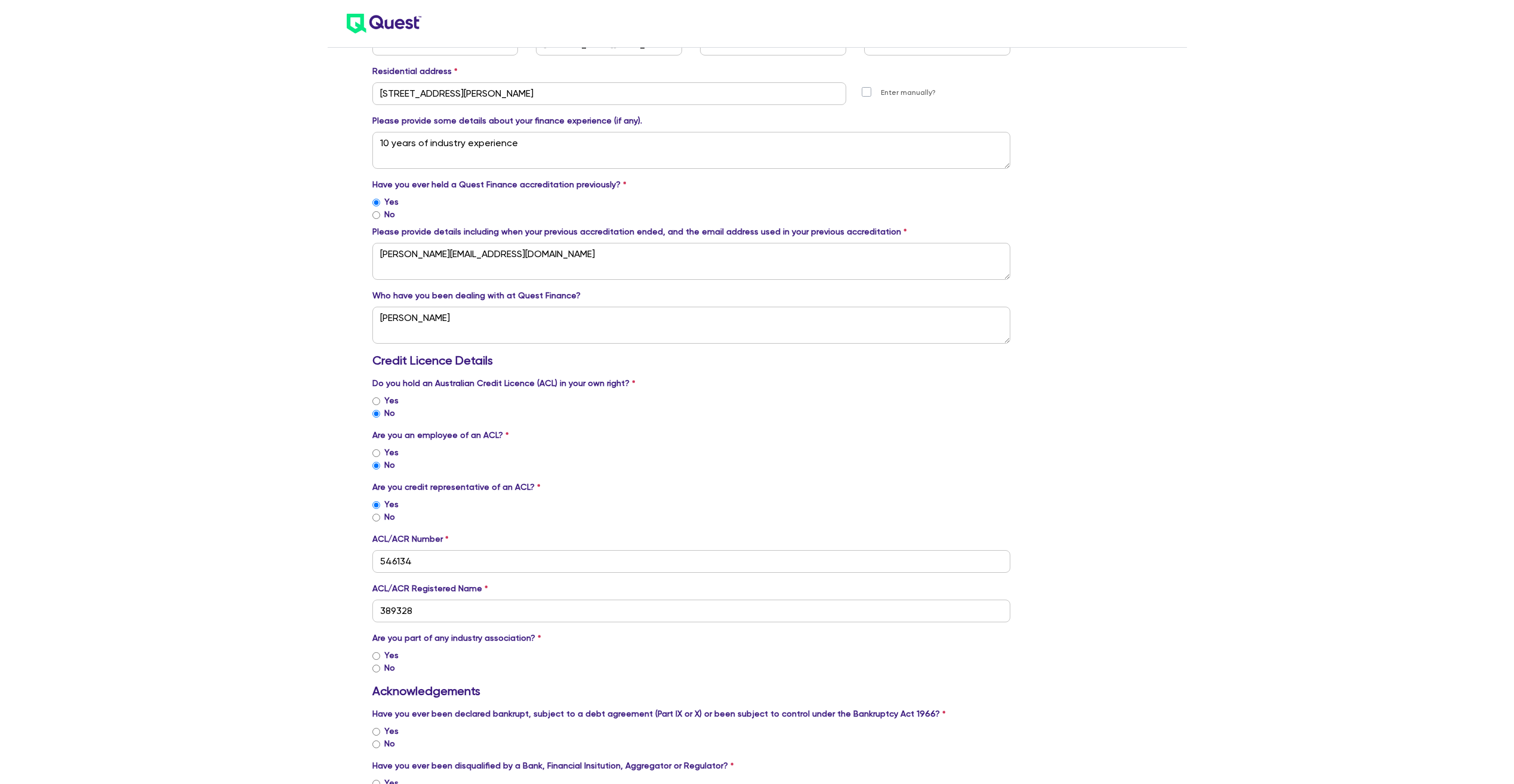 click on "Yes" at bounding box center (391, 655) 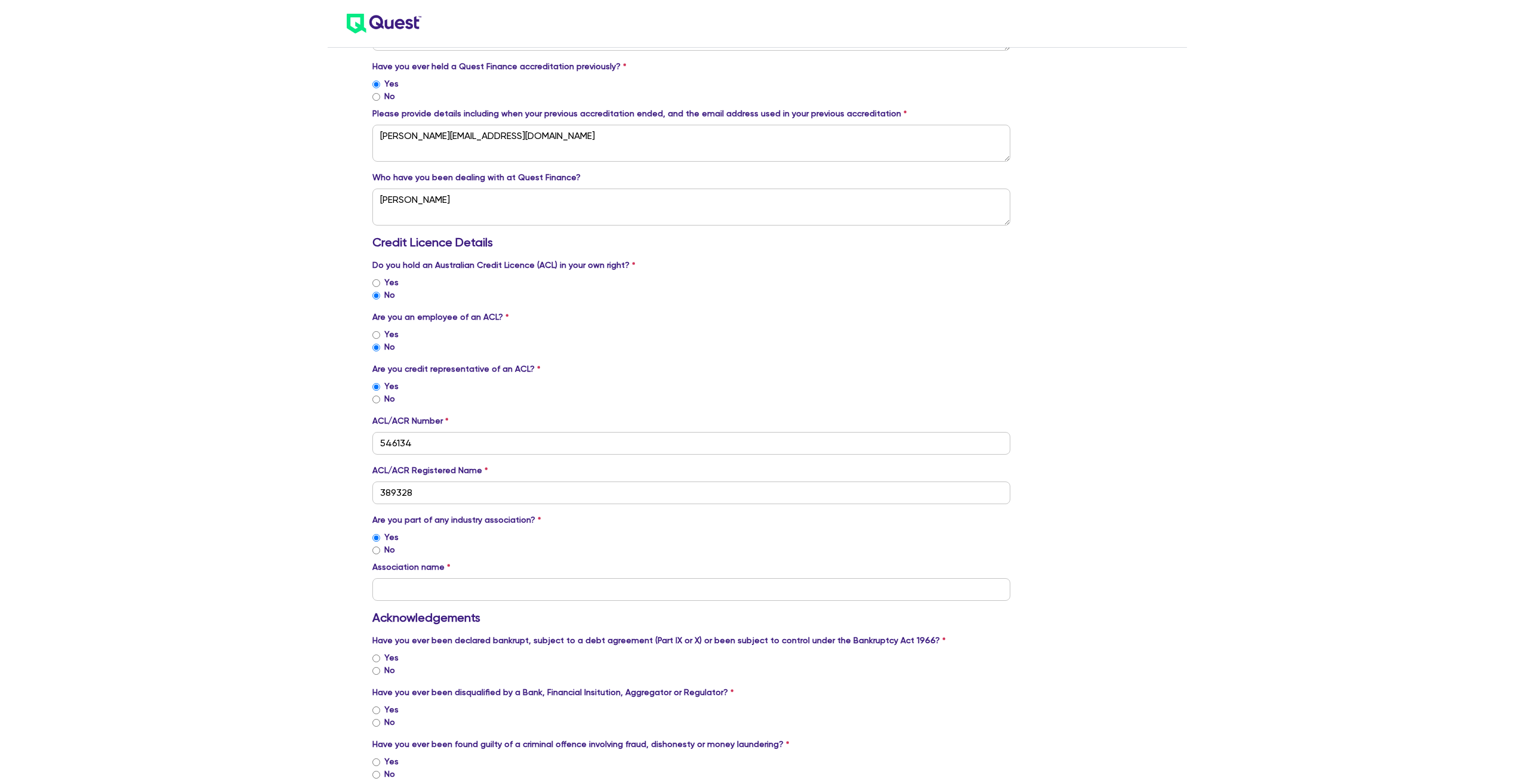 scroll, scrollTop: 656, scrollLeft: 0, axis: vertical 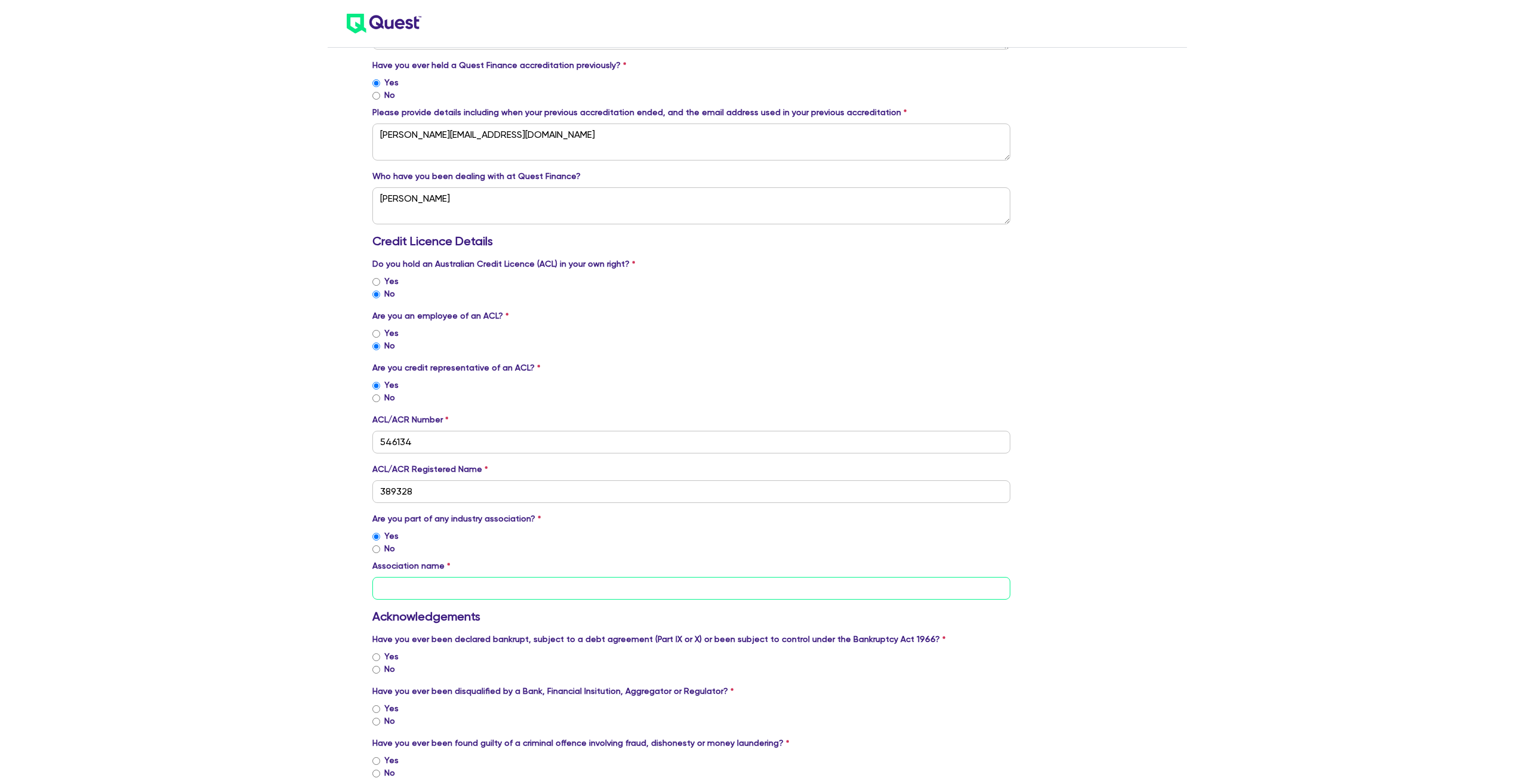 click at bounding box center (692, 588) 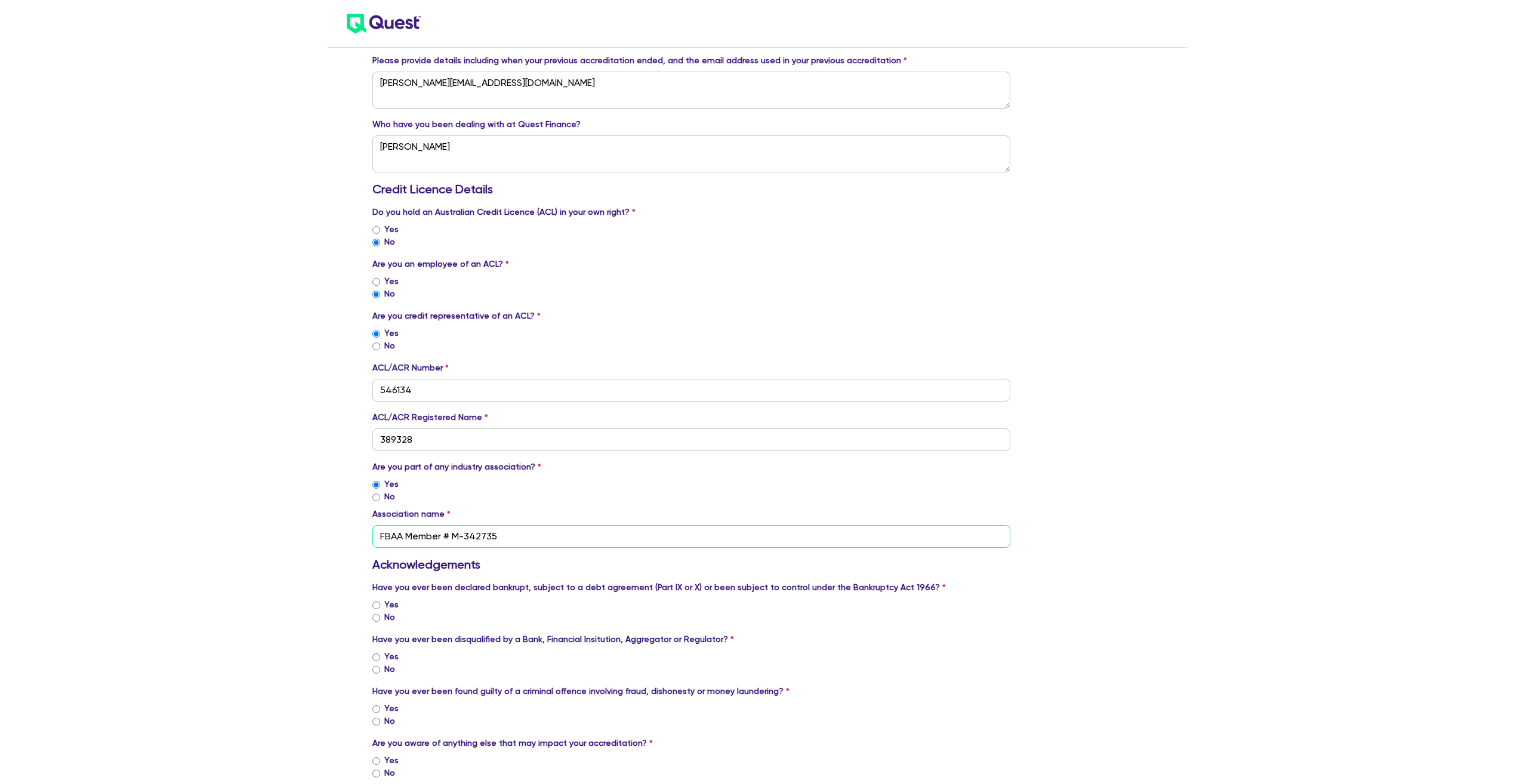 scroll, scrollTop: 776, scrollLeft: 0, axis: vertical 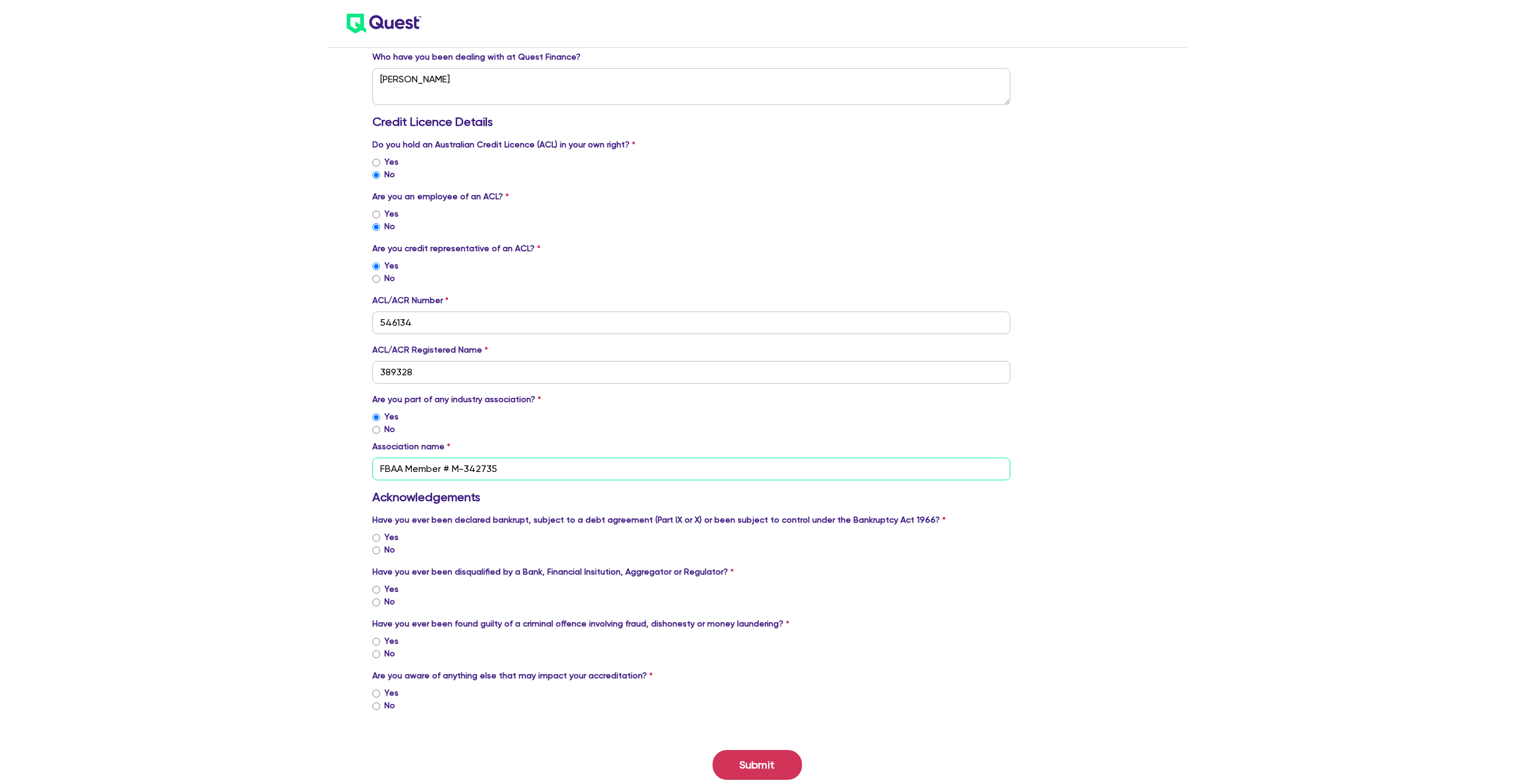 type on "FBAA Member # M-342735" 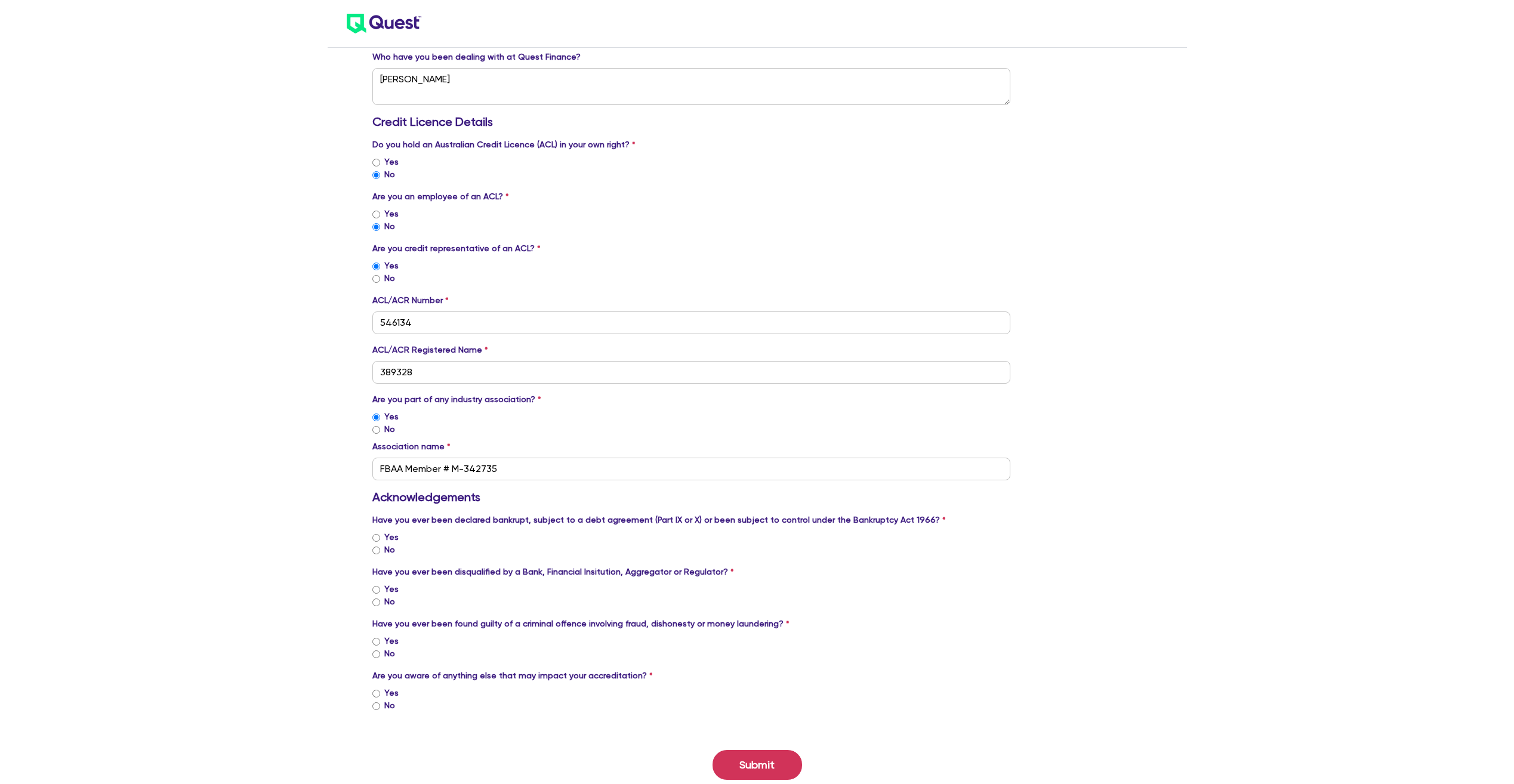 click on "No" at bounding box center [390, 550] 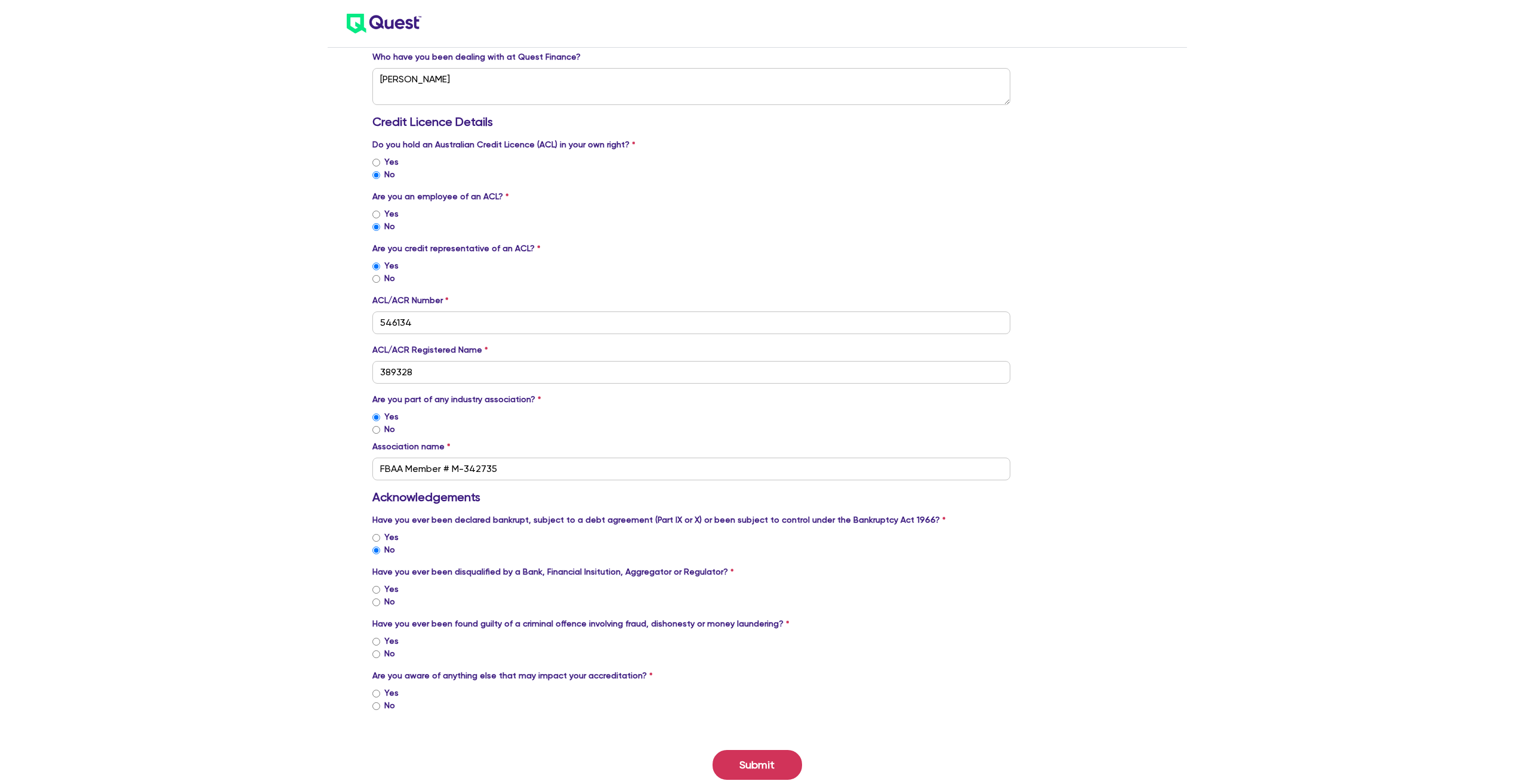 click on "No" at bounding box center (692, 601) 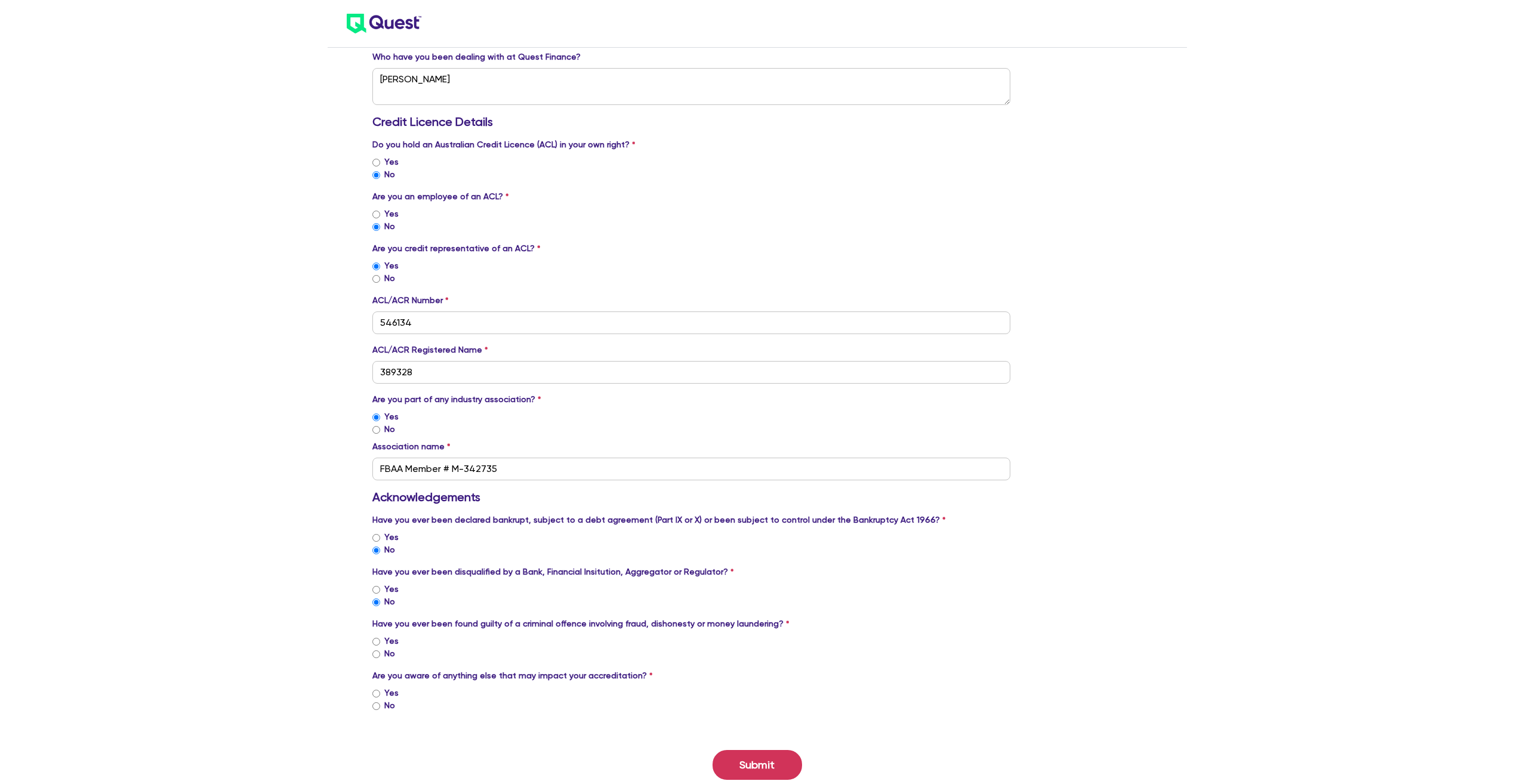 click on "No" at bounding box center (390, 653) 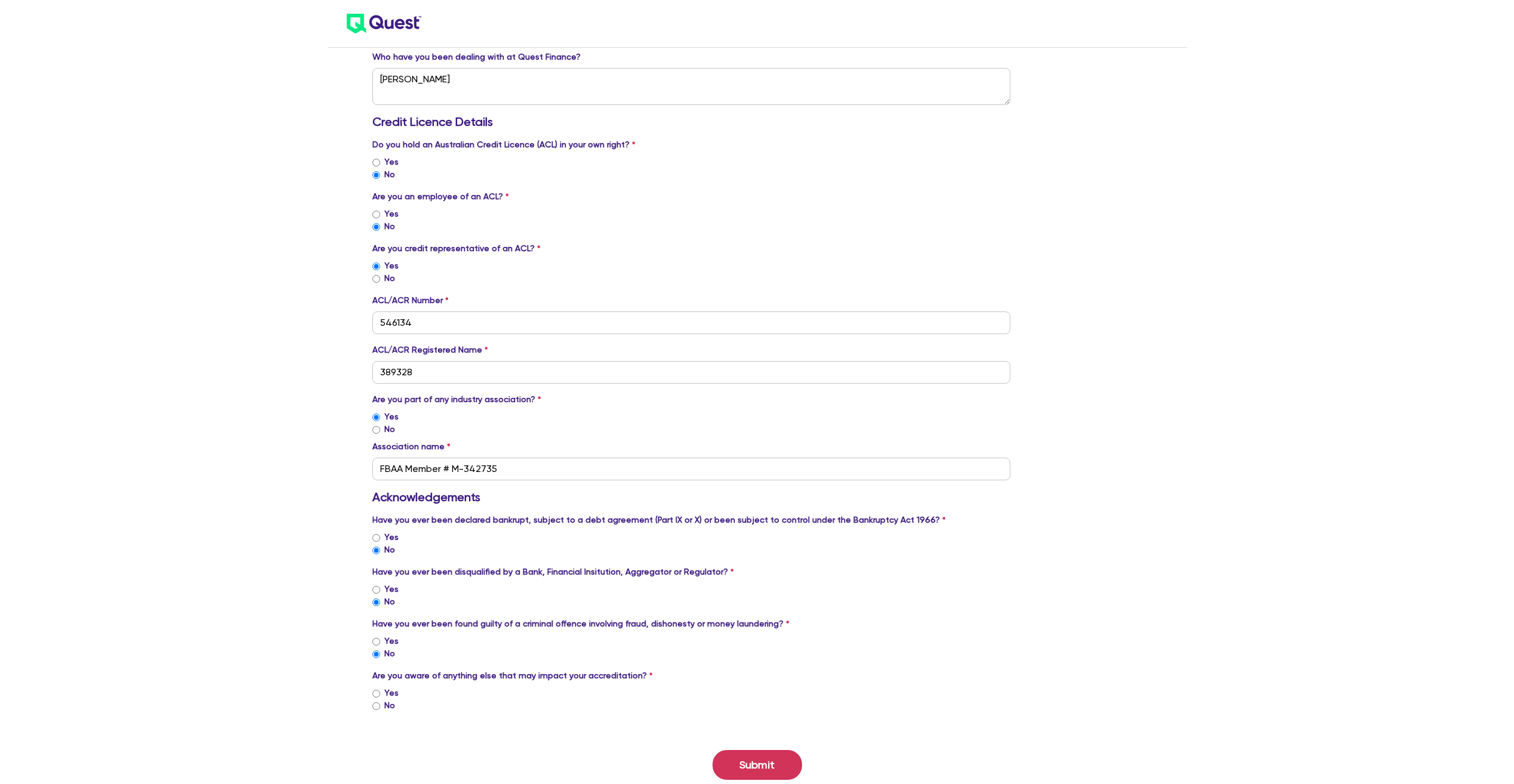 click on "No" at bounding box center [390, 705] 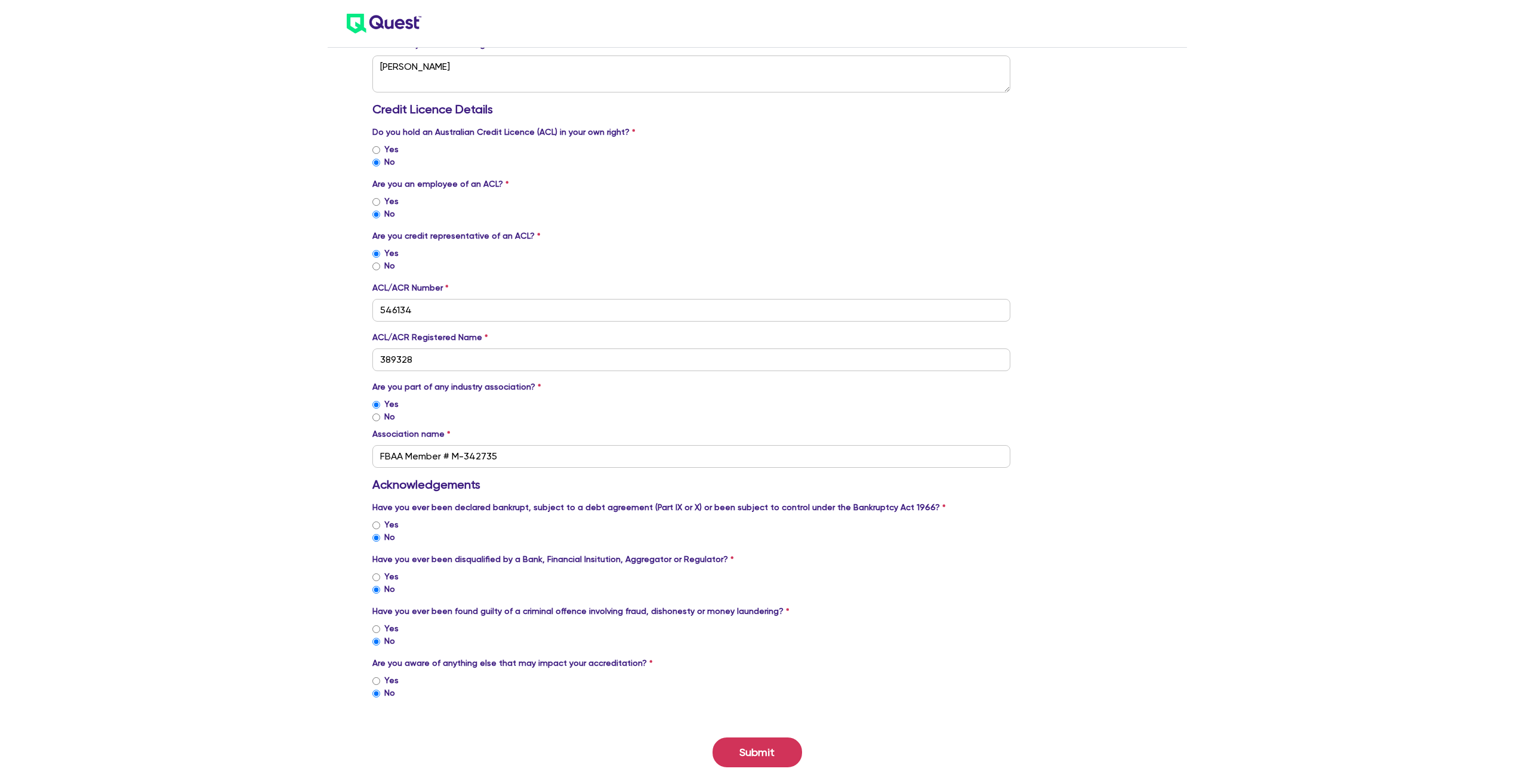 scroll, scrollTop: 810, scrollLeft: 0, axis: vertical 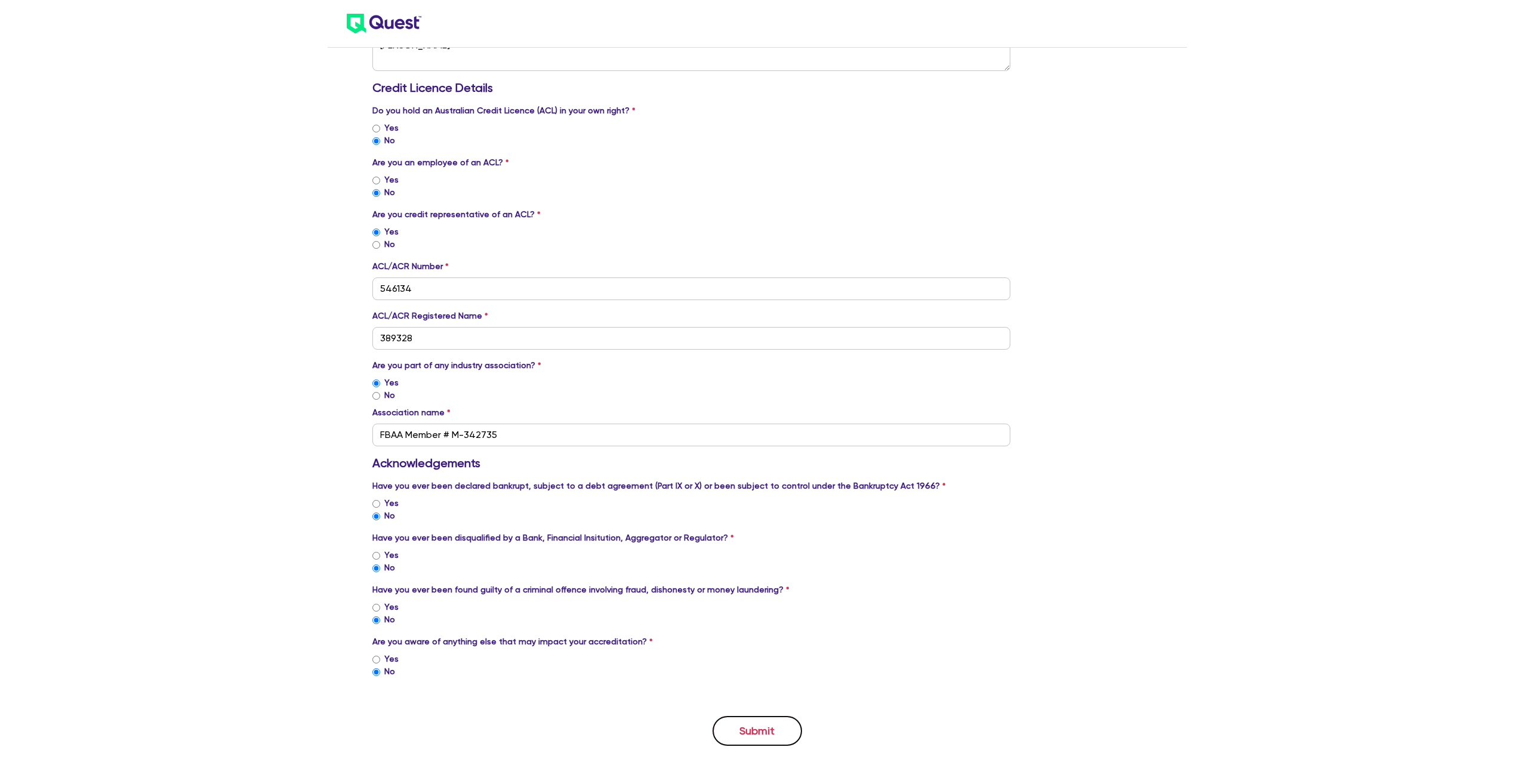 click on "Submit" at bounding box center (757, 731) 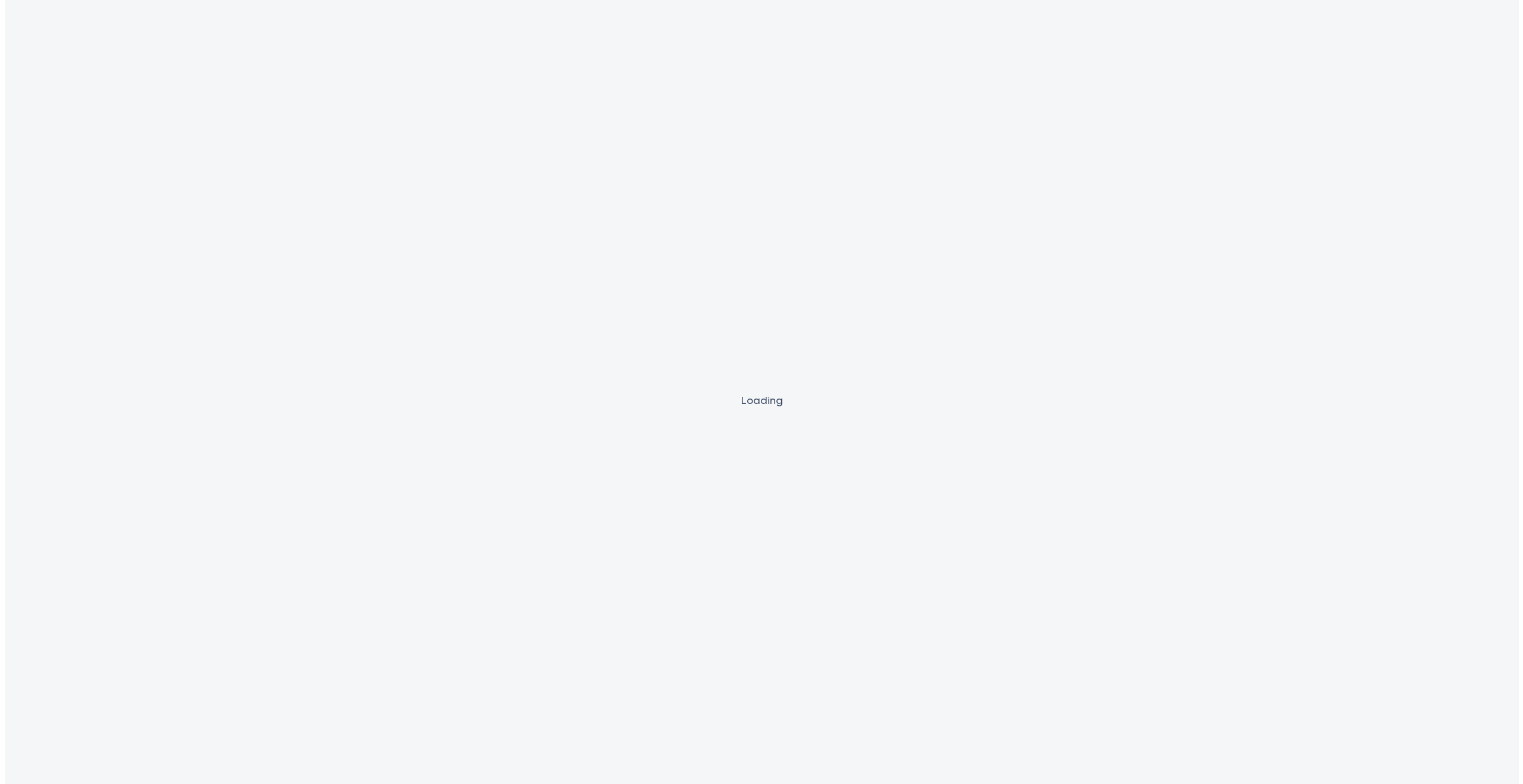 scroll, scrollTop: 0, scrollLeft: 0, axis: both 